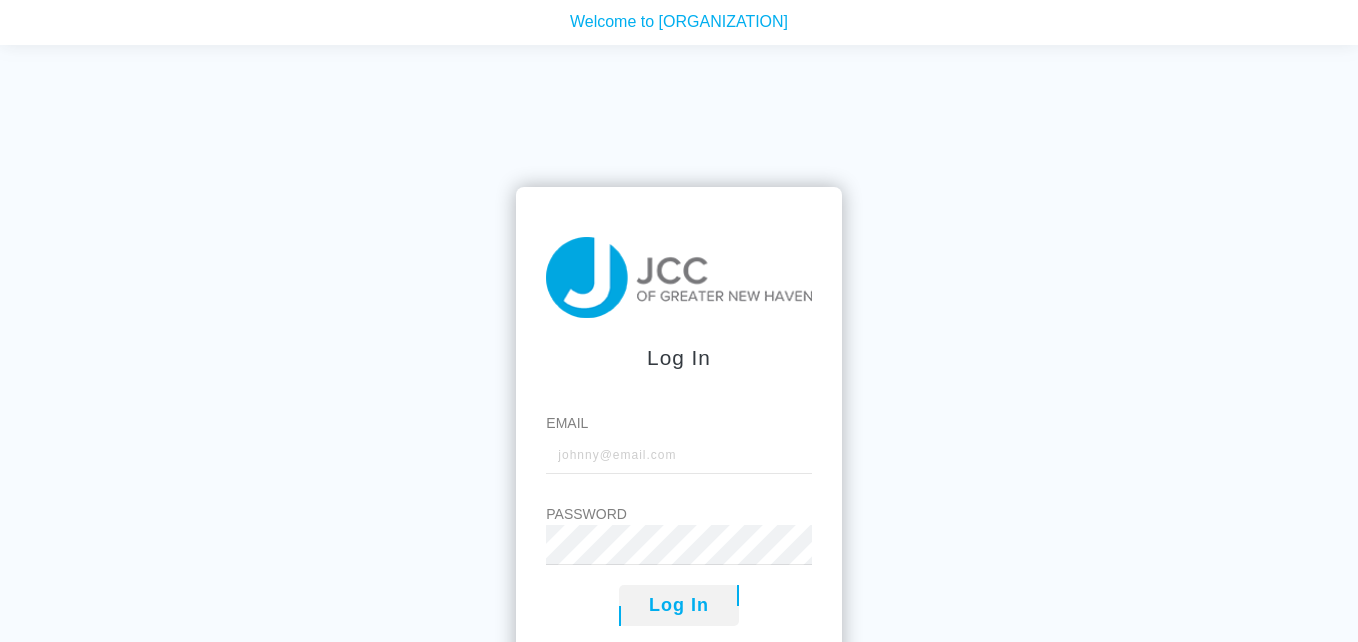 scroll, scrollTop: 0, scrollLeft: 0, axis: both 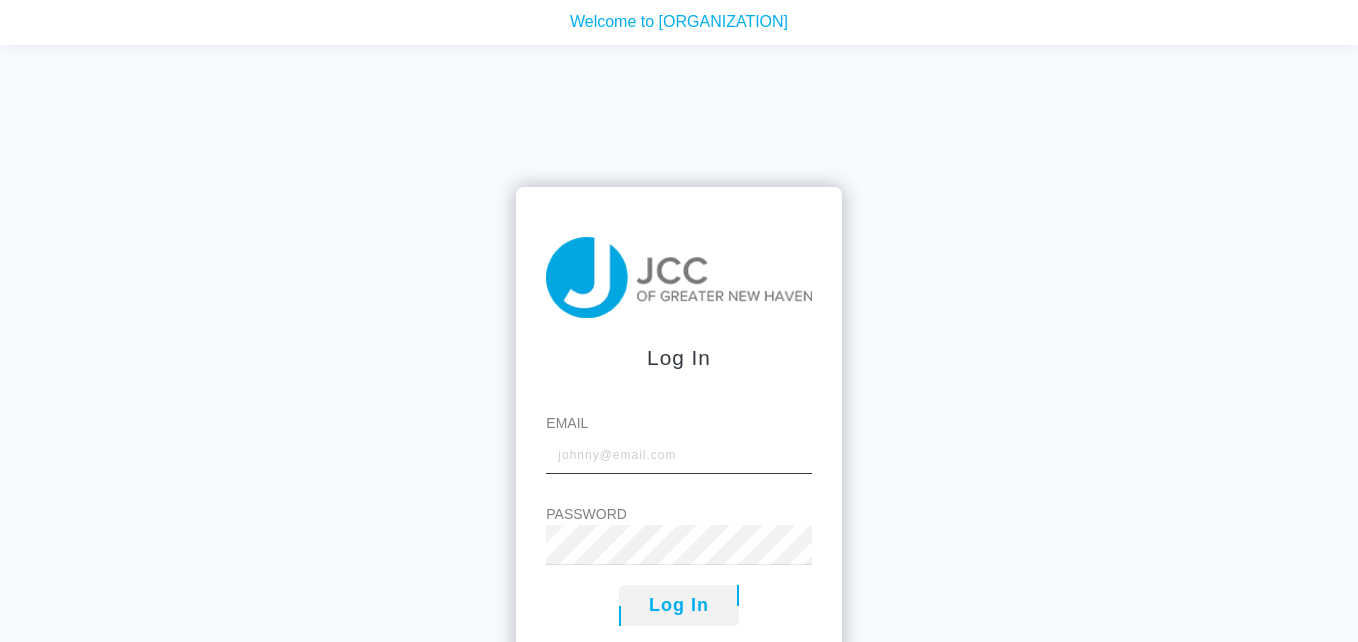 click on "Email" at bounding box center (678, 454) 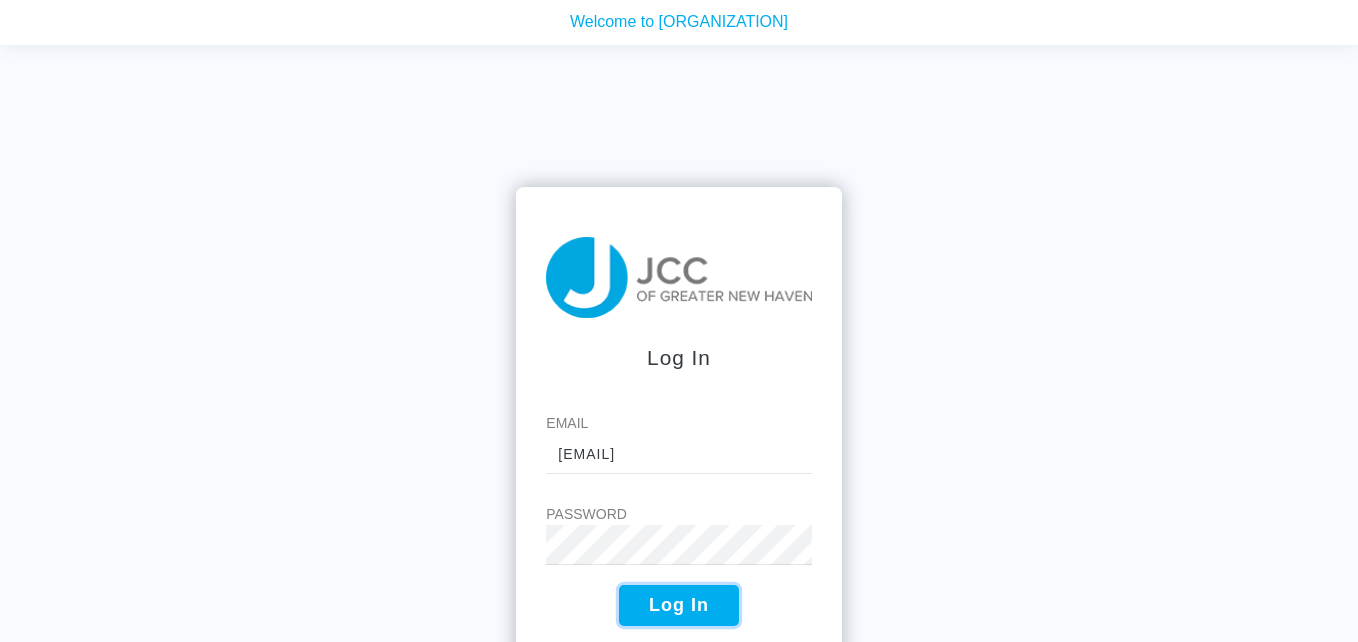 click on "Log In" at bounding box center [679, 605] 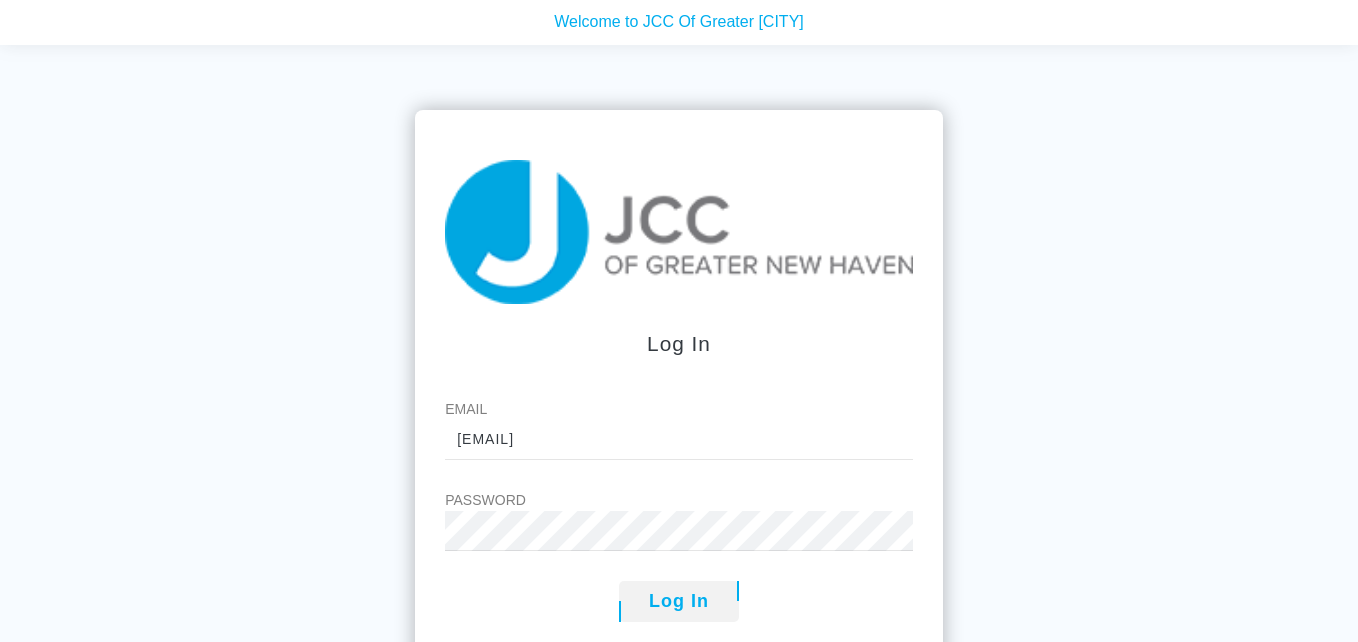 scroll, scrollTop: 0, scrollLeft: 0, axis: both 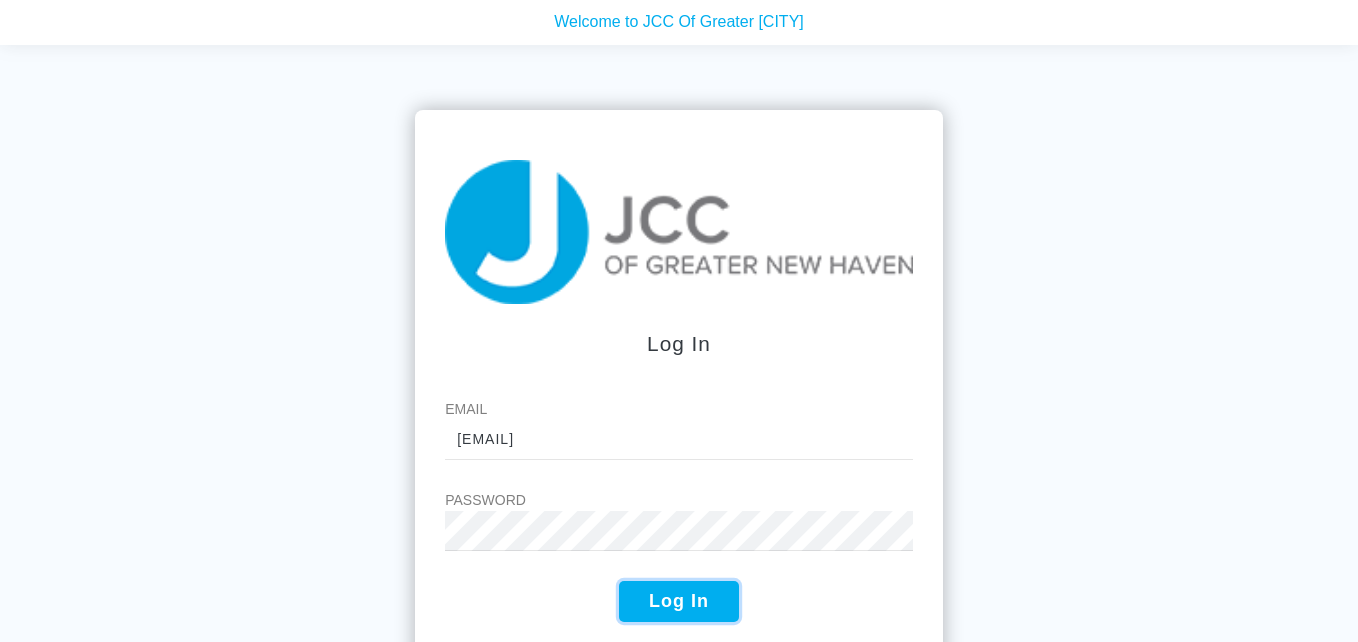 click on "Log In" at bounding box center (679, 601) 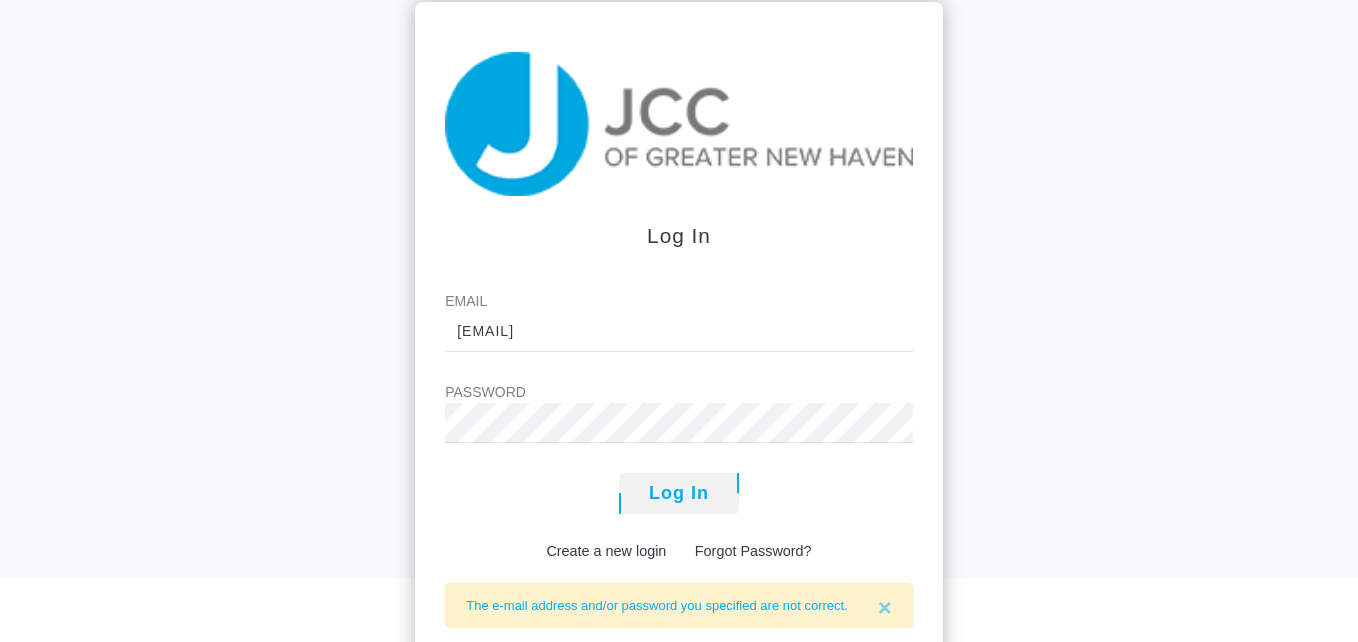 scroll, scrollTop: 160, scrollLeft: 0, axis: vertical 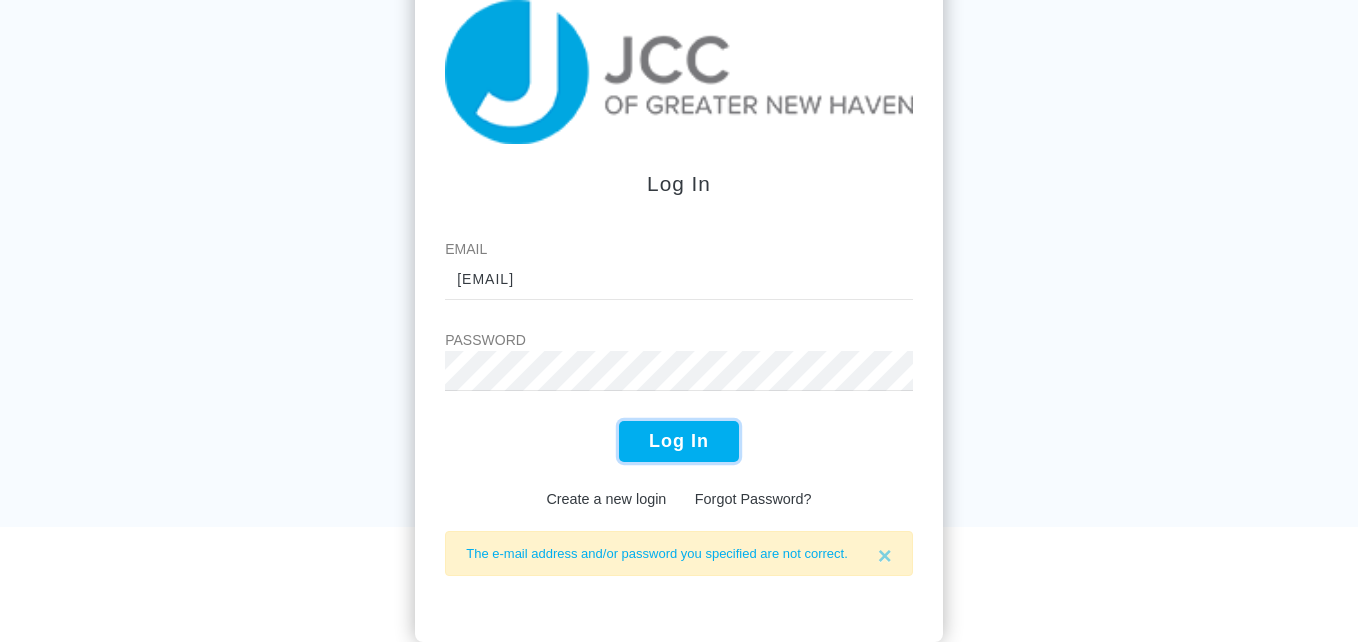 click on "Log In" at bounding box center (679, 441) 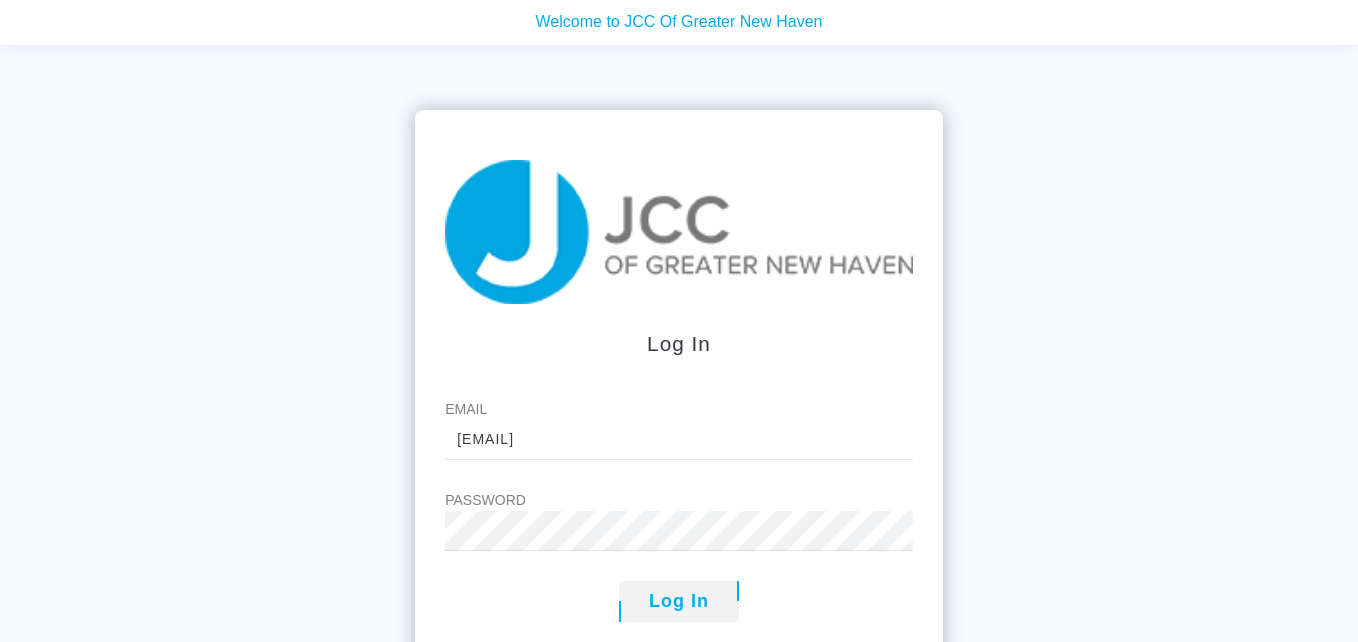scroll, scrollTop: 0, scrollLeft: 0, axis: both 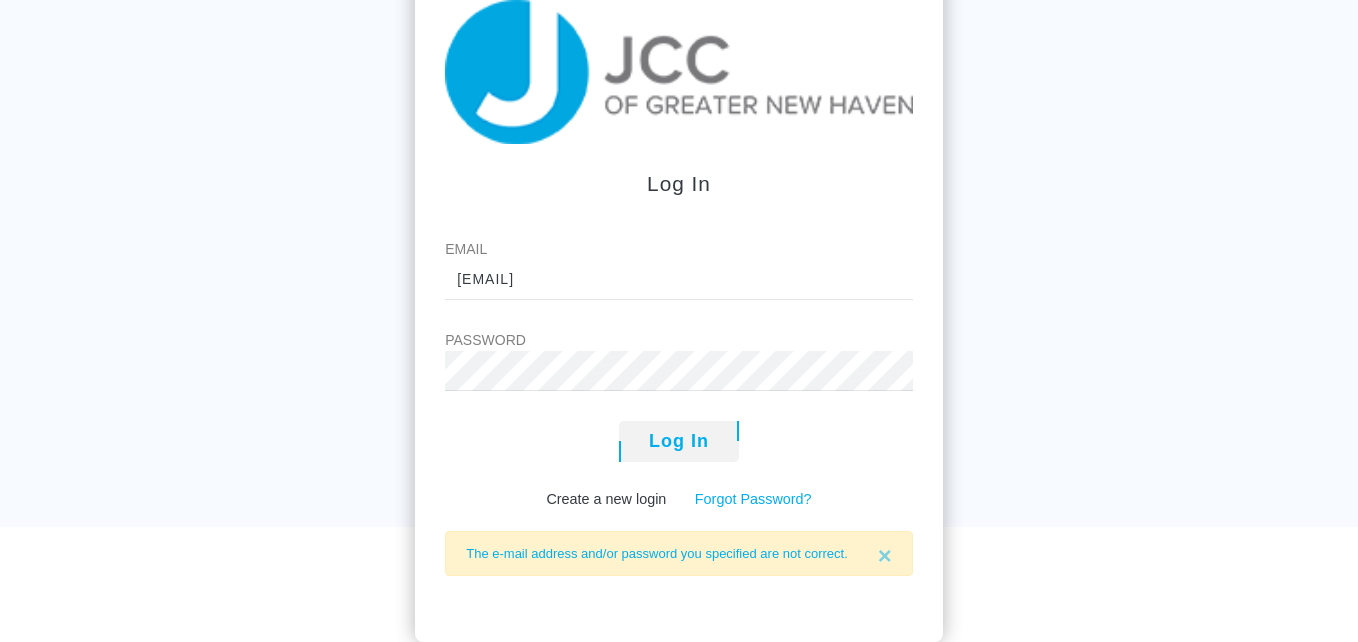 click on "Forgot Password?" at bounding box center (753, 499) 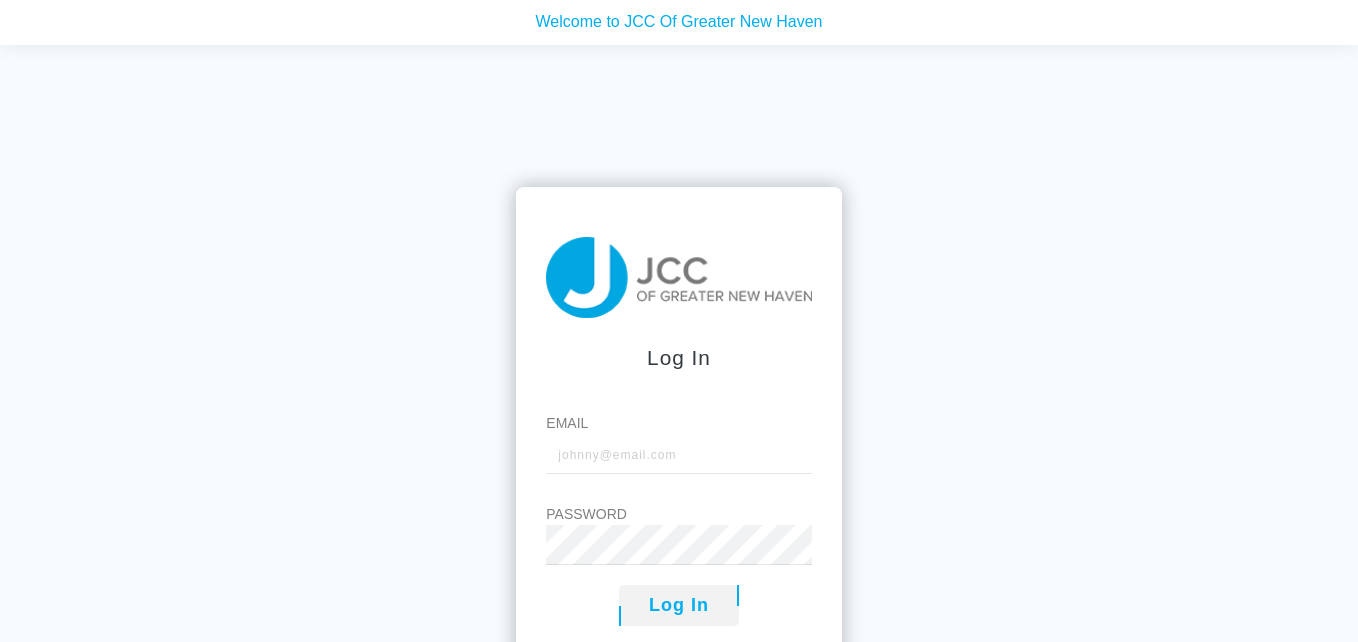 scroll, scrollTop: 0, scrollLeft: 0, axis: both 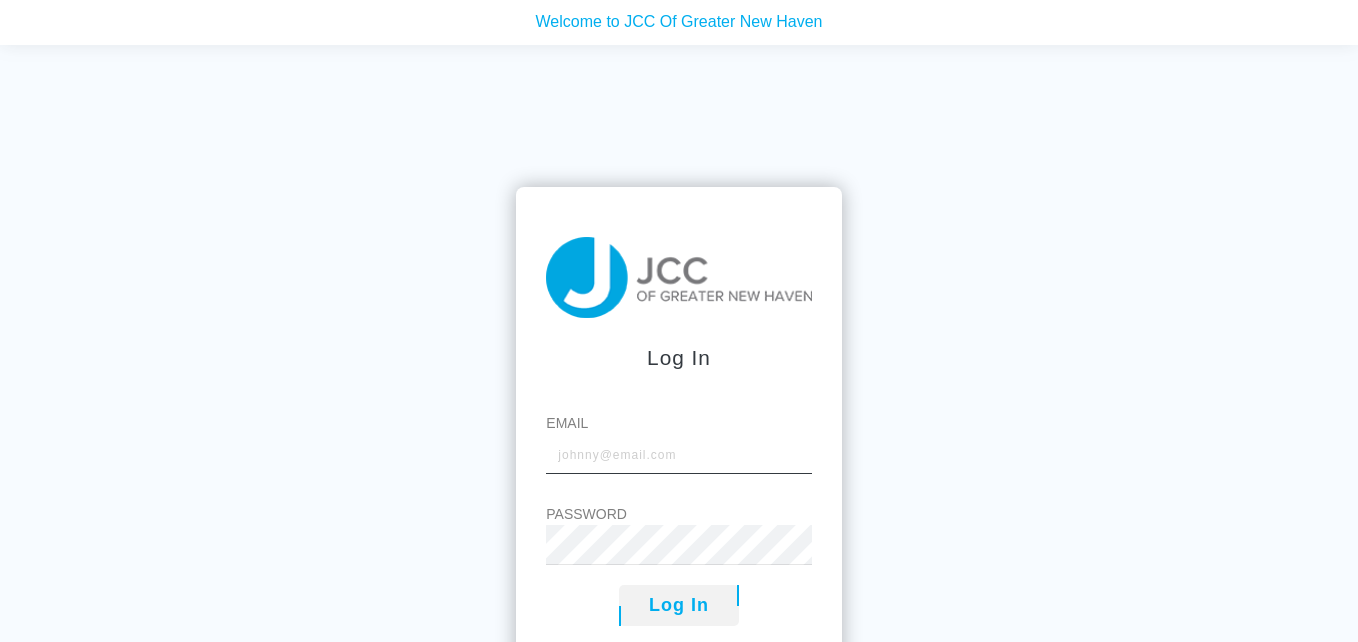 click on "Email" at bounding box center [678, 454] 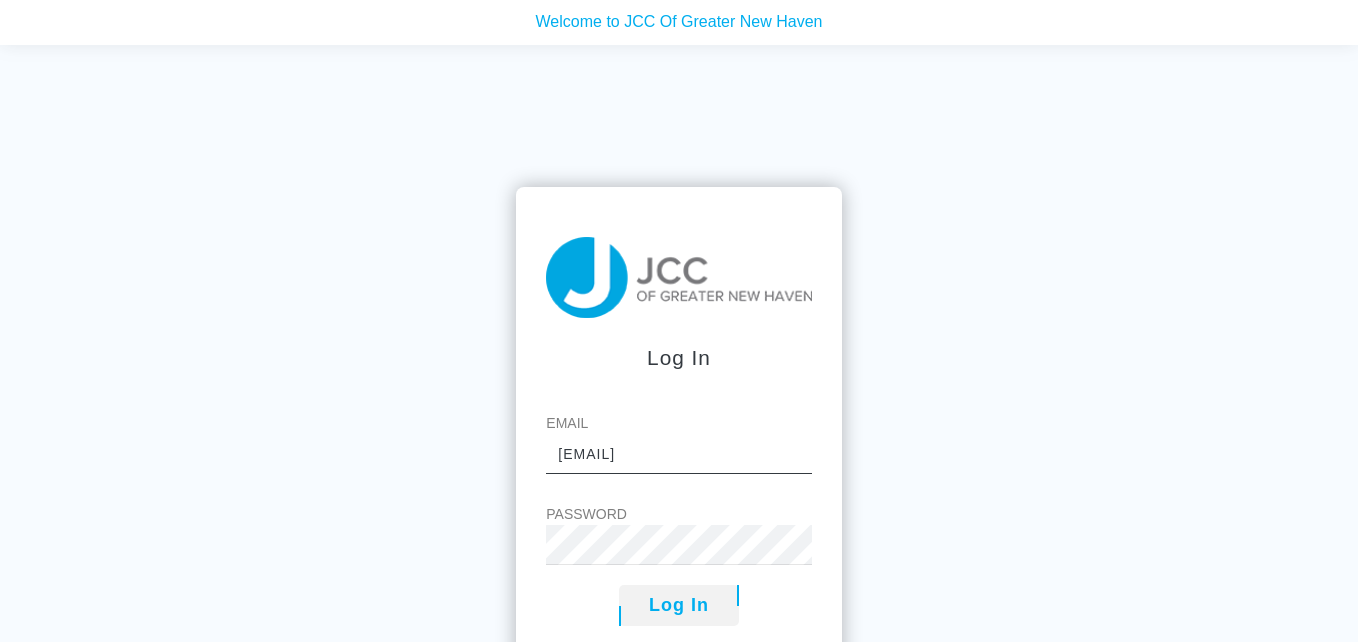 type on "[EMAIL]" 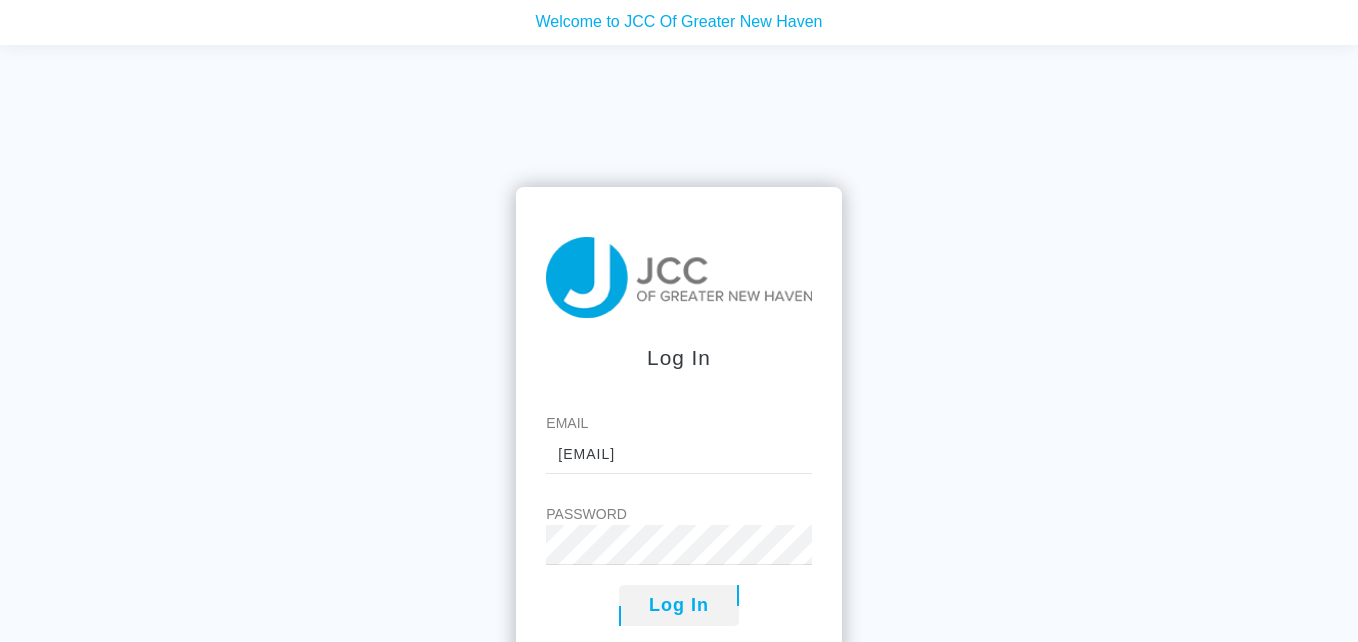 click on "Log In
Email
[EMAIL]
Password
Log In
Create a new login
Forgot Password?" at bounding box center (679, 366) 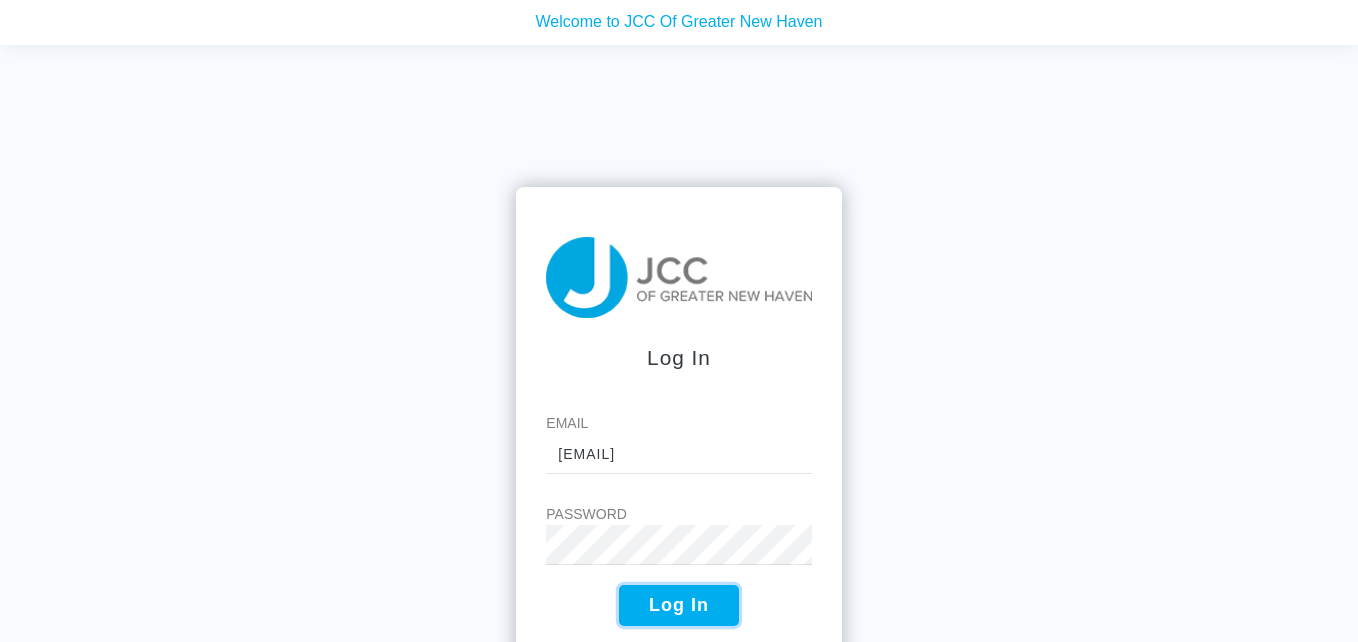 click on "Log In" at bounding box center [679, 605] 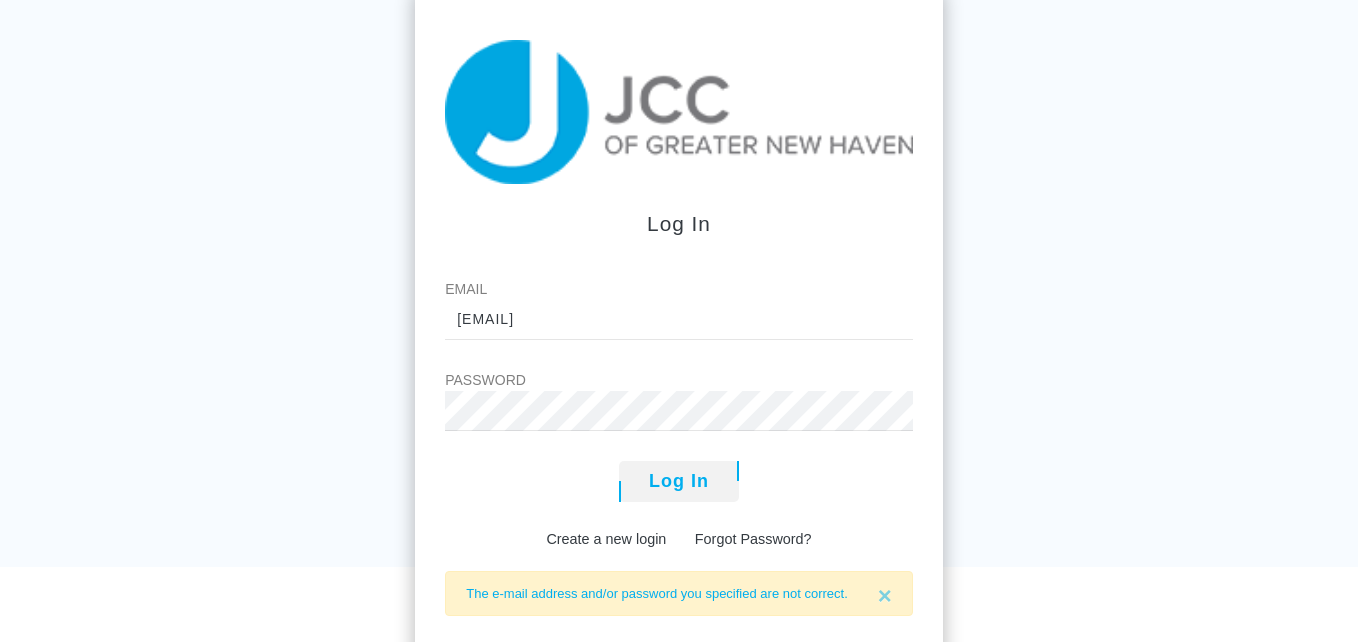 scroll, scrollTop: 160, scrollLeft: 0, axis: vertical 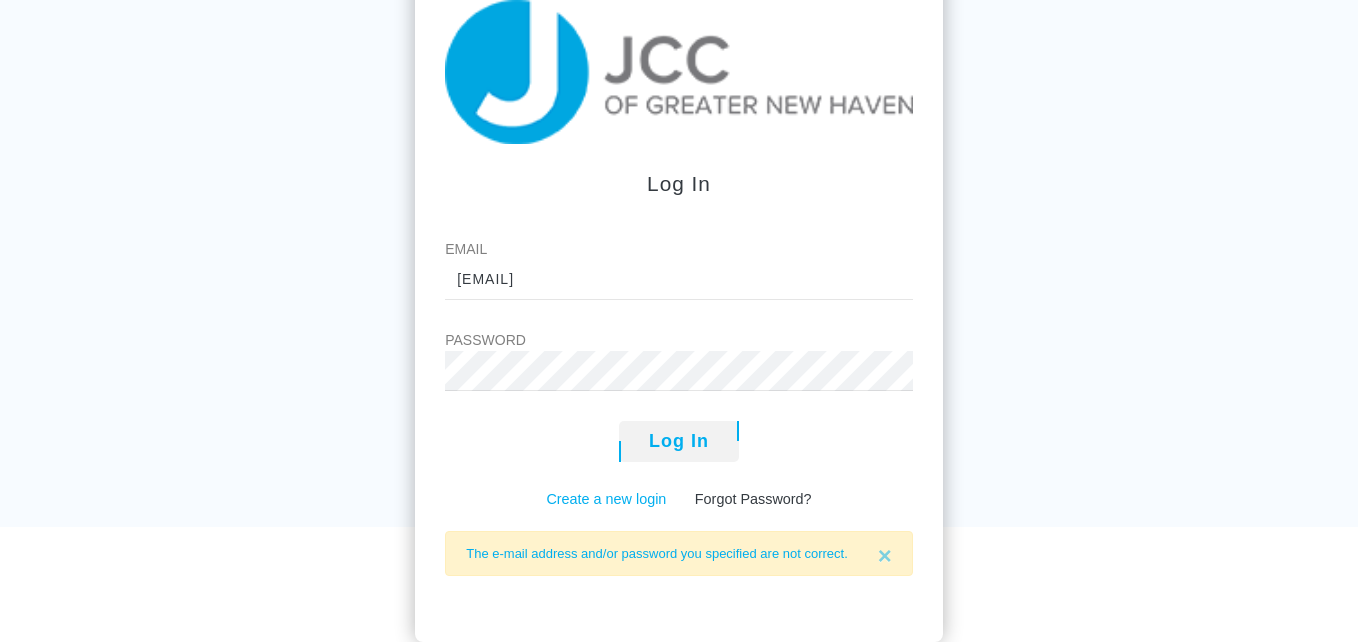 click on "Create a new login" at bounding box center [606, 499] 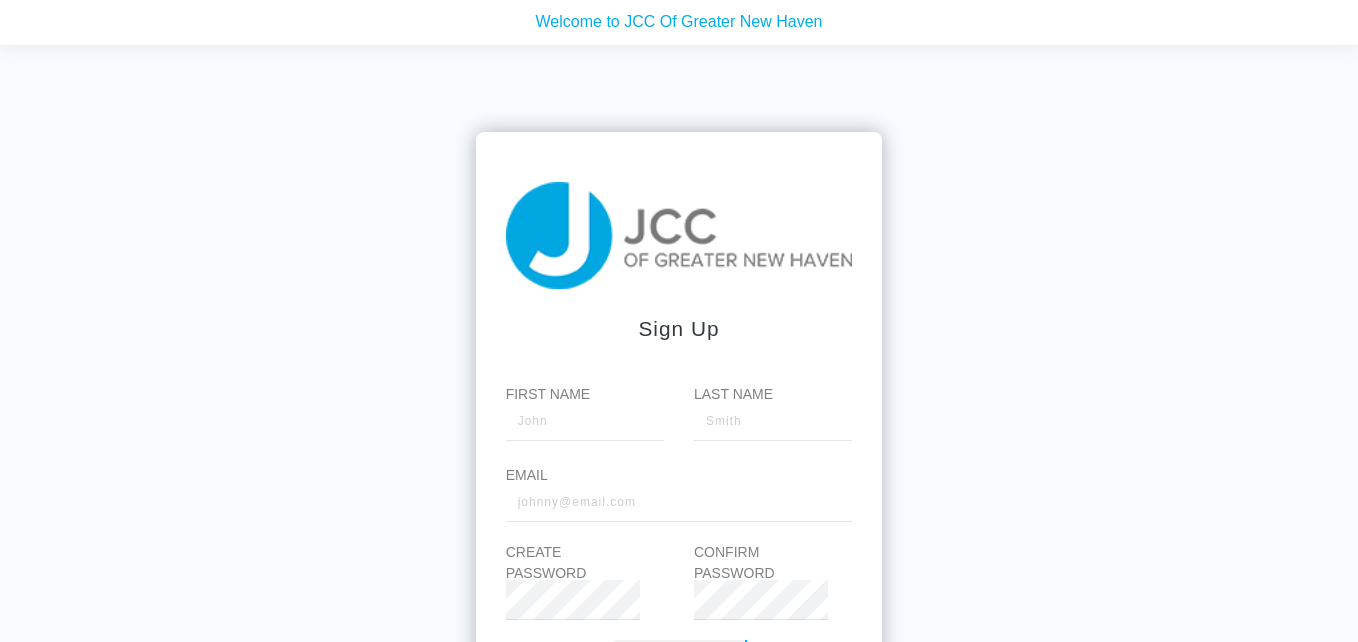 scroll, scrollTop: 0, scrollLeft: 0, axis: both 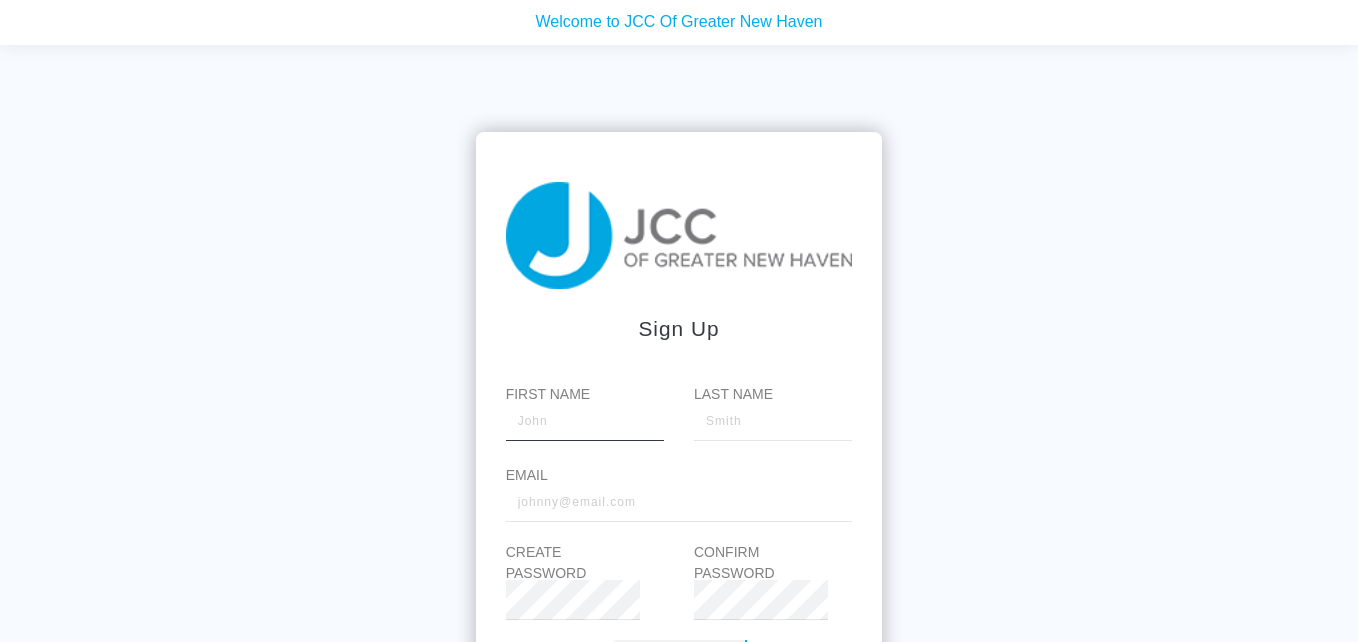 click on "First Name" at bounding box center [585, 421] 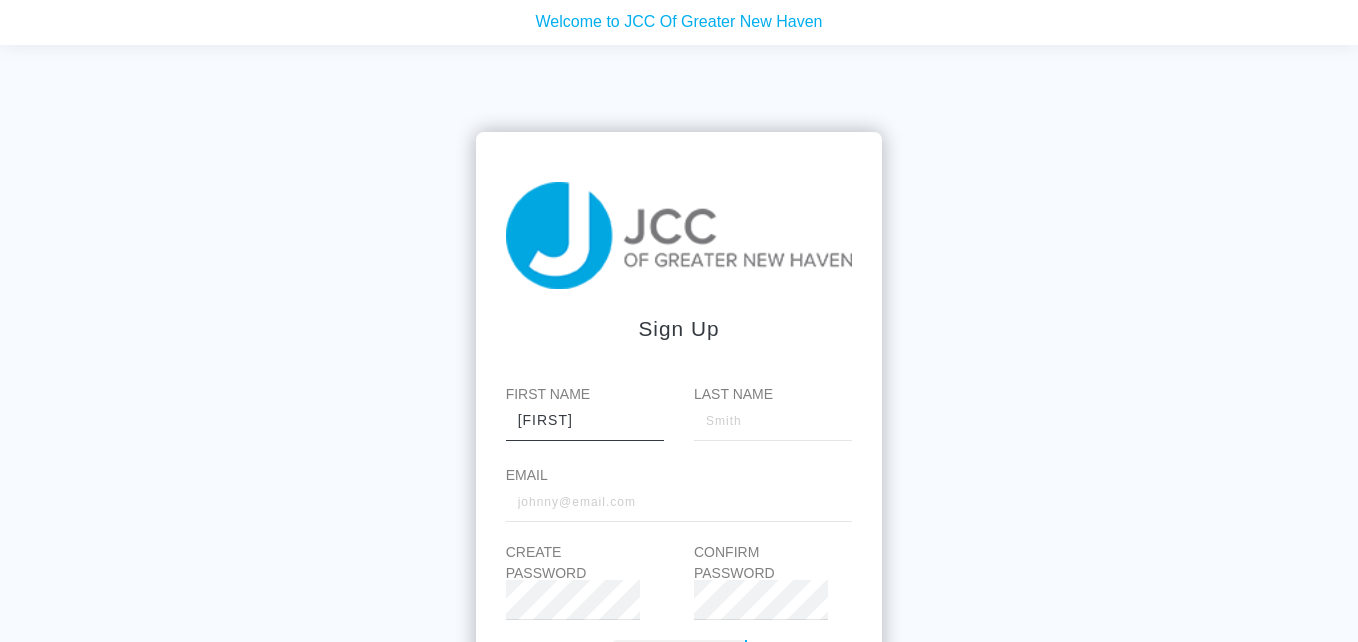 type on "linda" 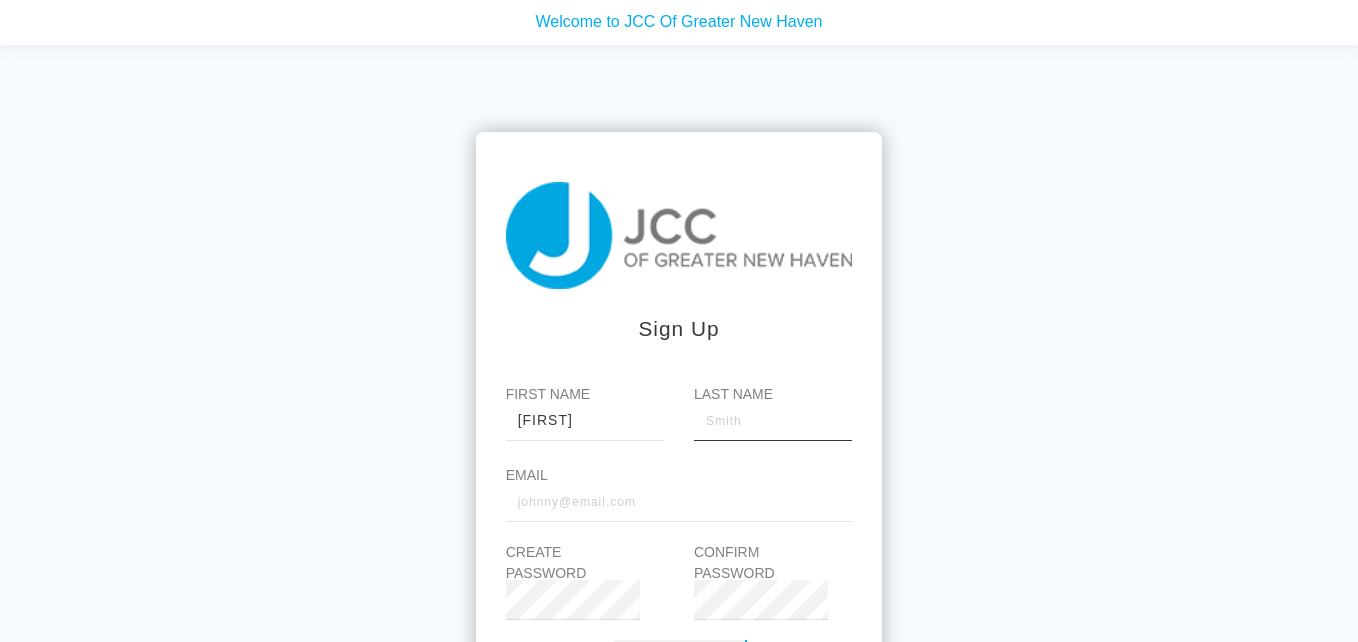 click on "Last Name" at bounding box center [773, 421] 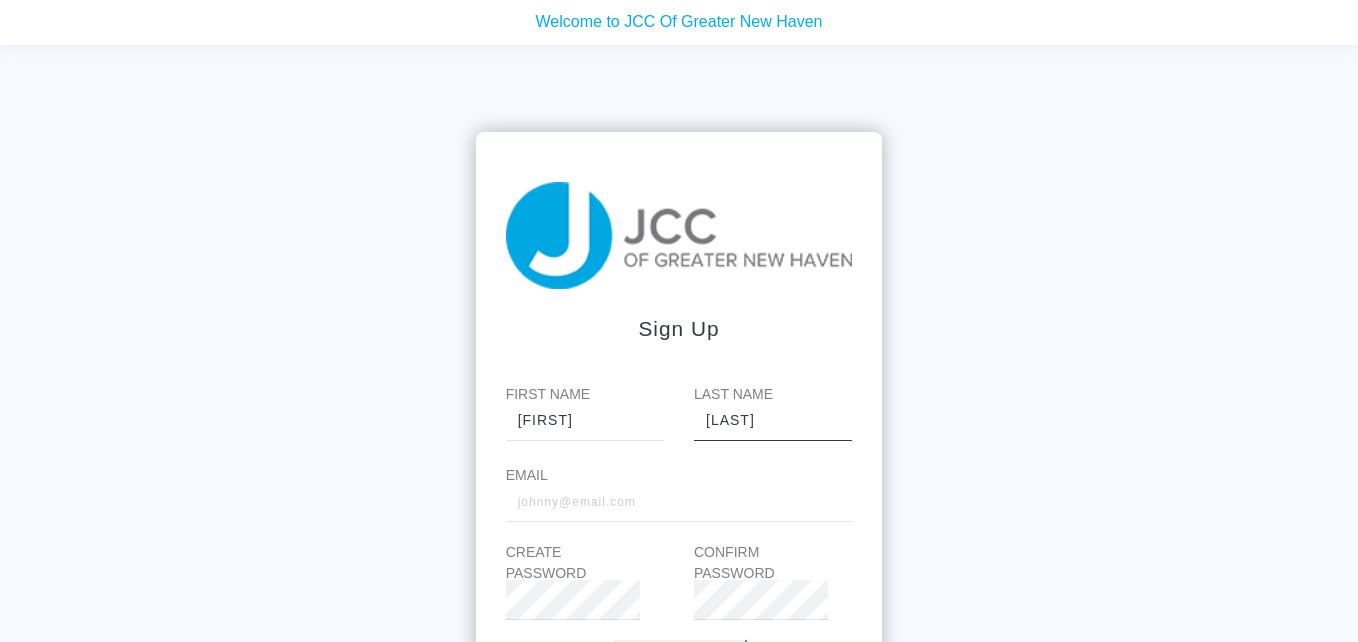 type on "[LAST]" 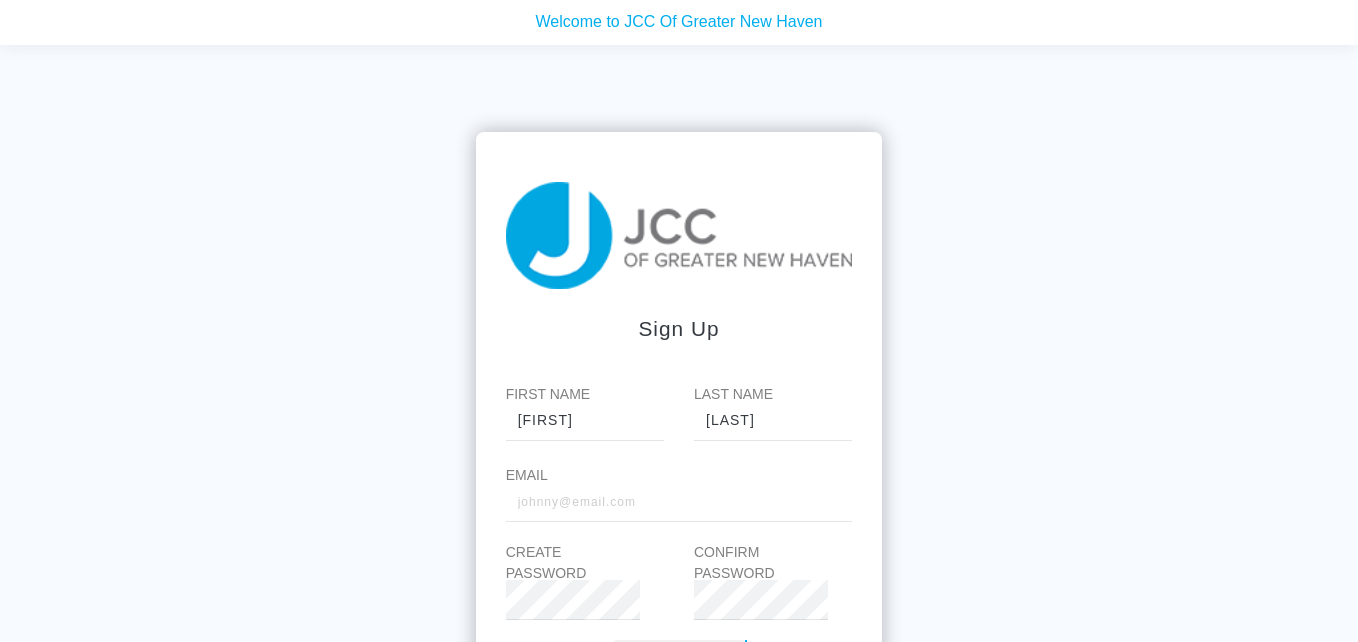 click on "Email" at bounding box center [679, 475] 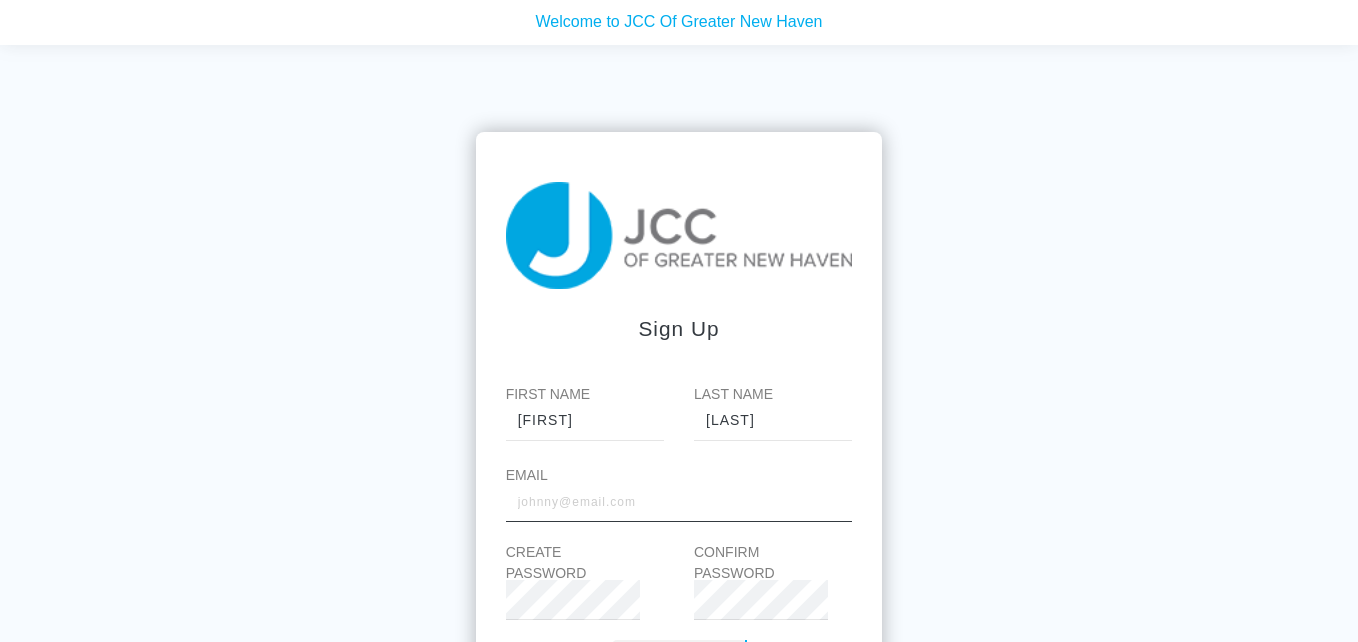 click on "Email" at bounding box center (679, 502) 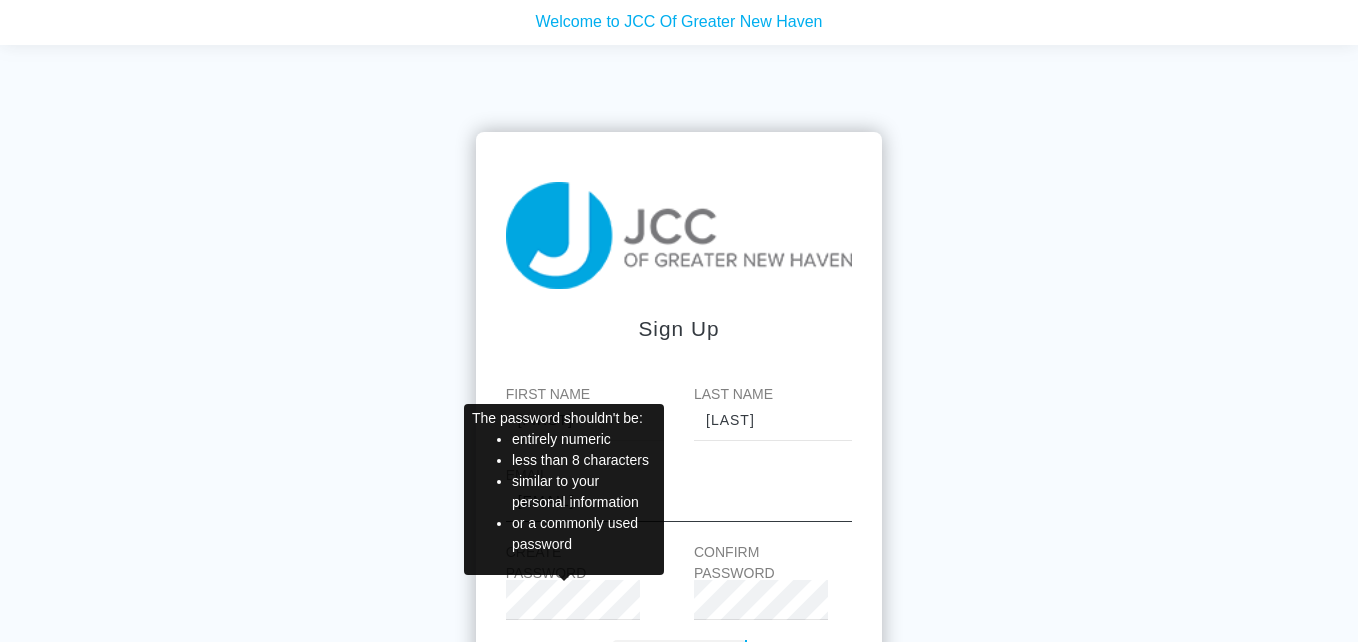 type on "[EMAIL]" 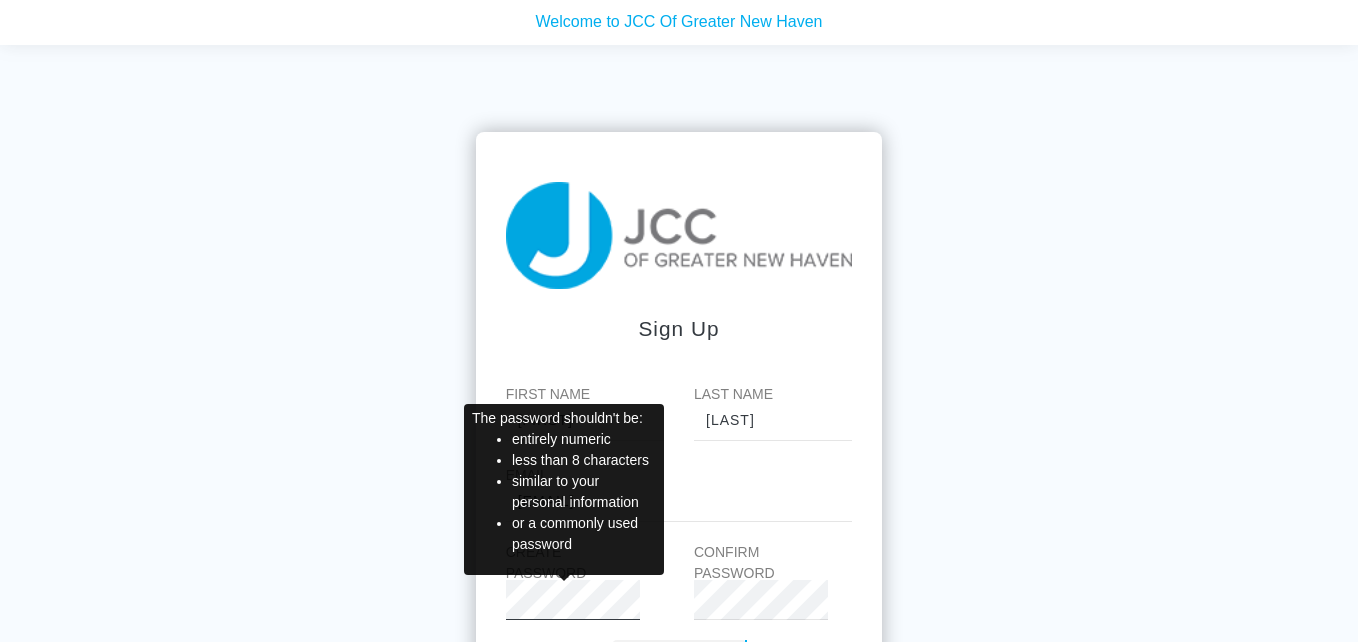 scroll, scrollTop: 0, scrollLeft: 26, axis: horizontal 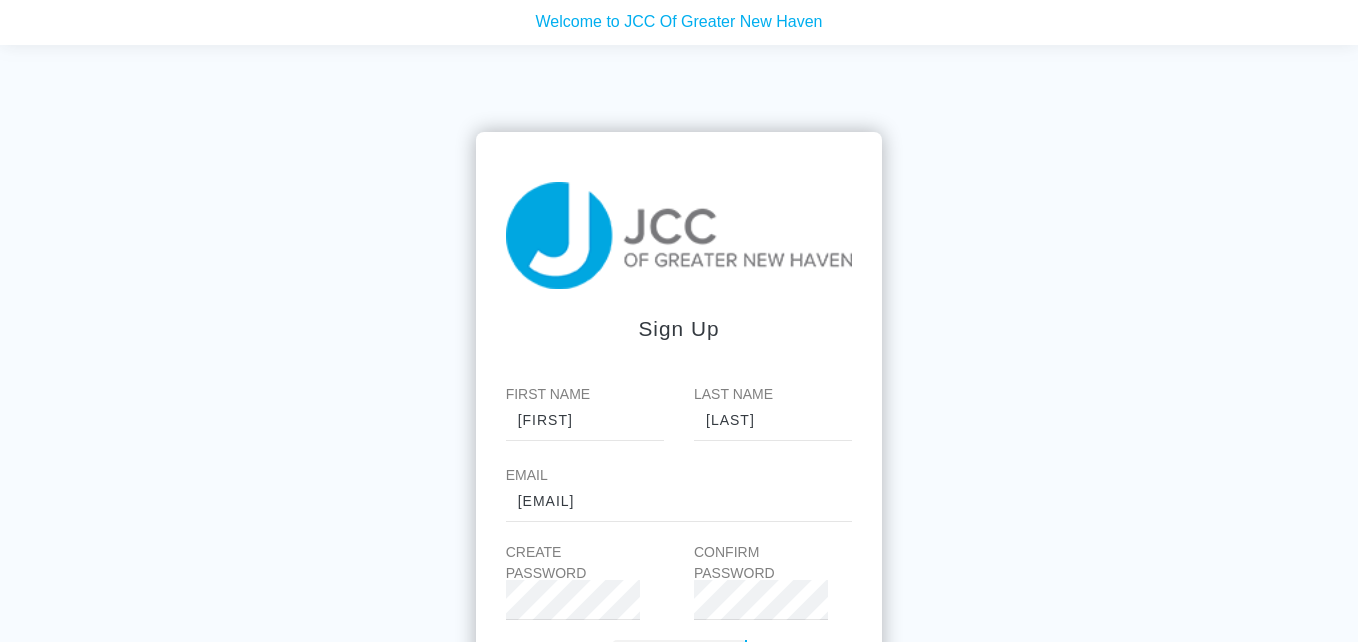 drag, startPoint x: 1315, startPoint y: 518, endPoint x: 1314, endPoint y: 656, distance: 138.00362 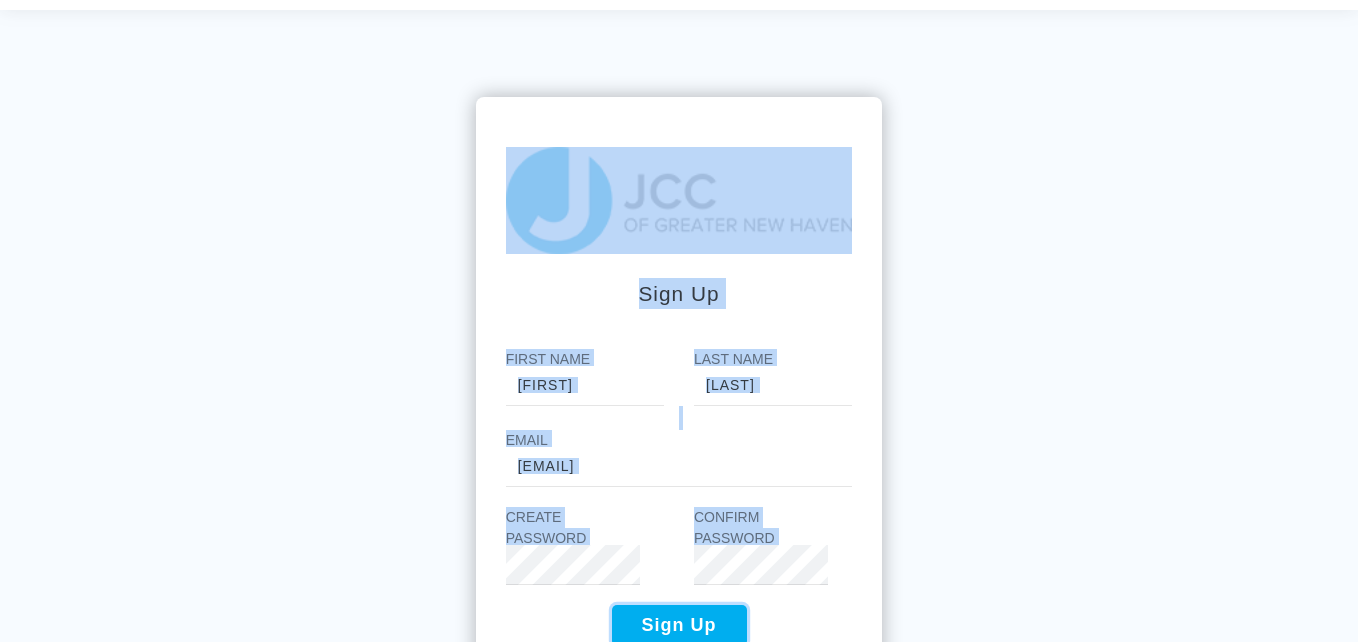click on "Sign Up" at bounding box center (679, 625) 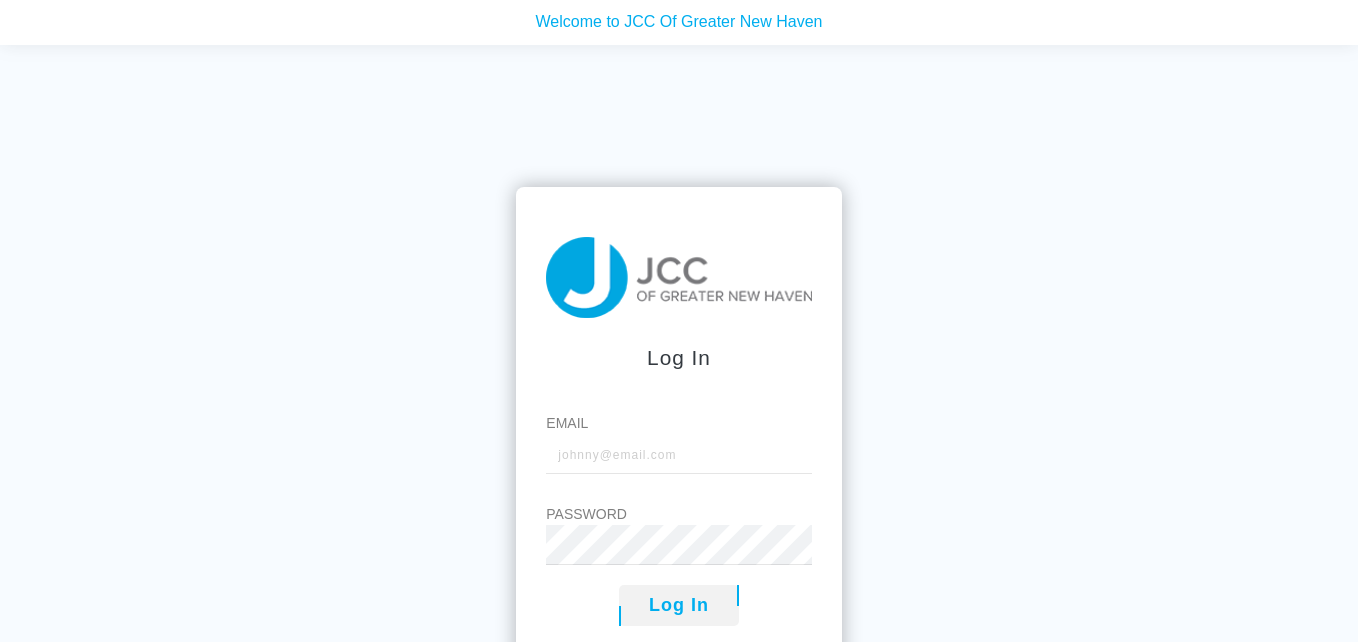 scroll, scrollTop: 0, scrollLeft: 0, axis: both 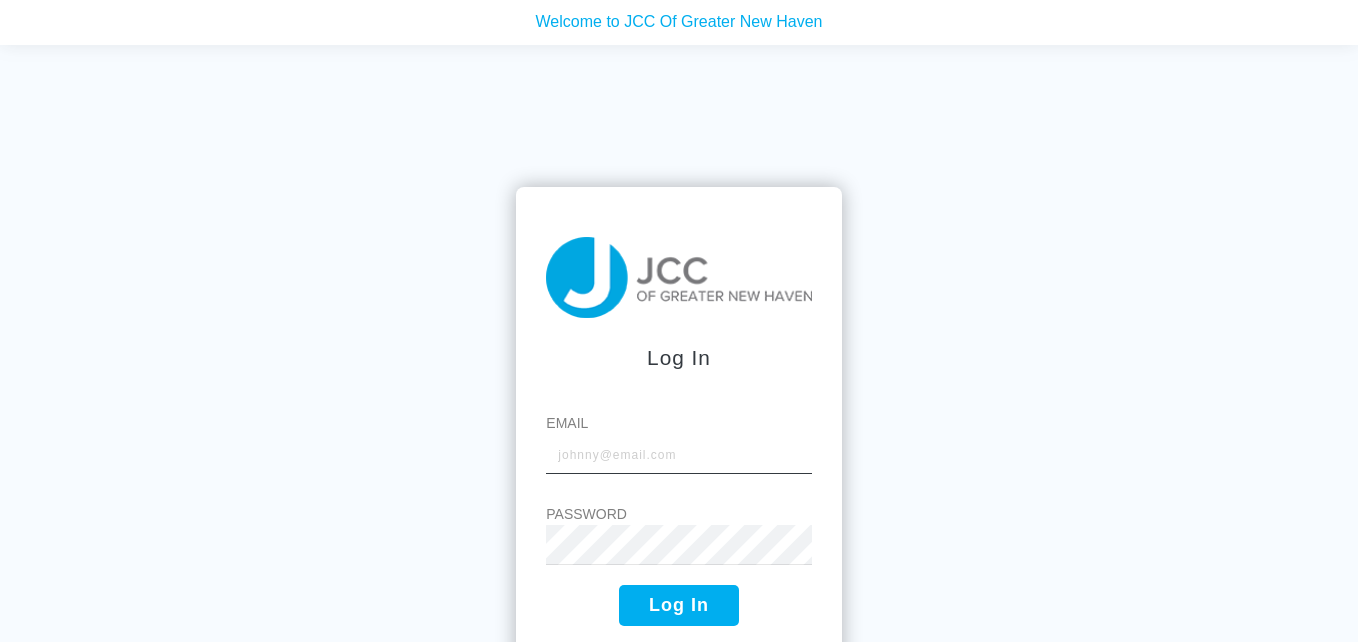 type on "[EMAIL]" 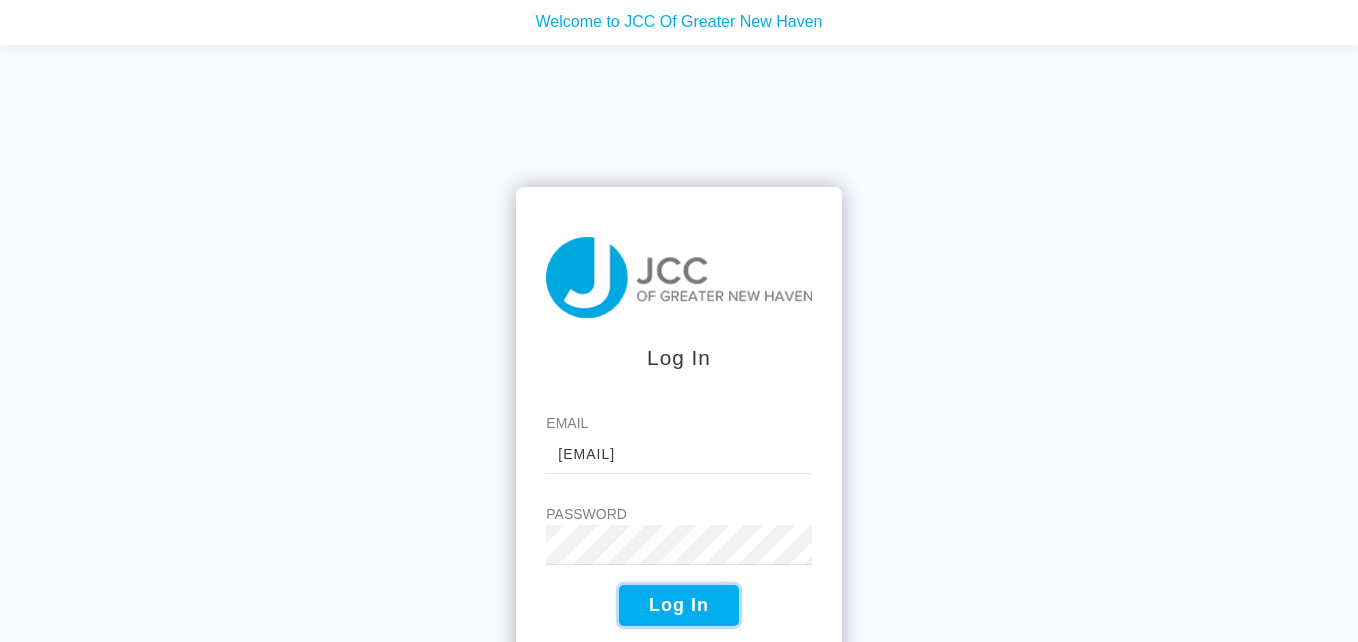 click on "Log In" at bounding box center [679, 605] 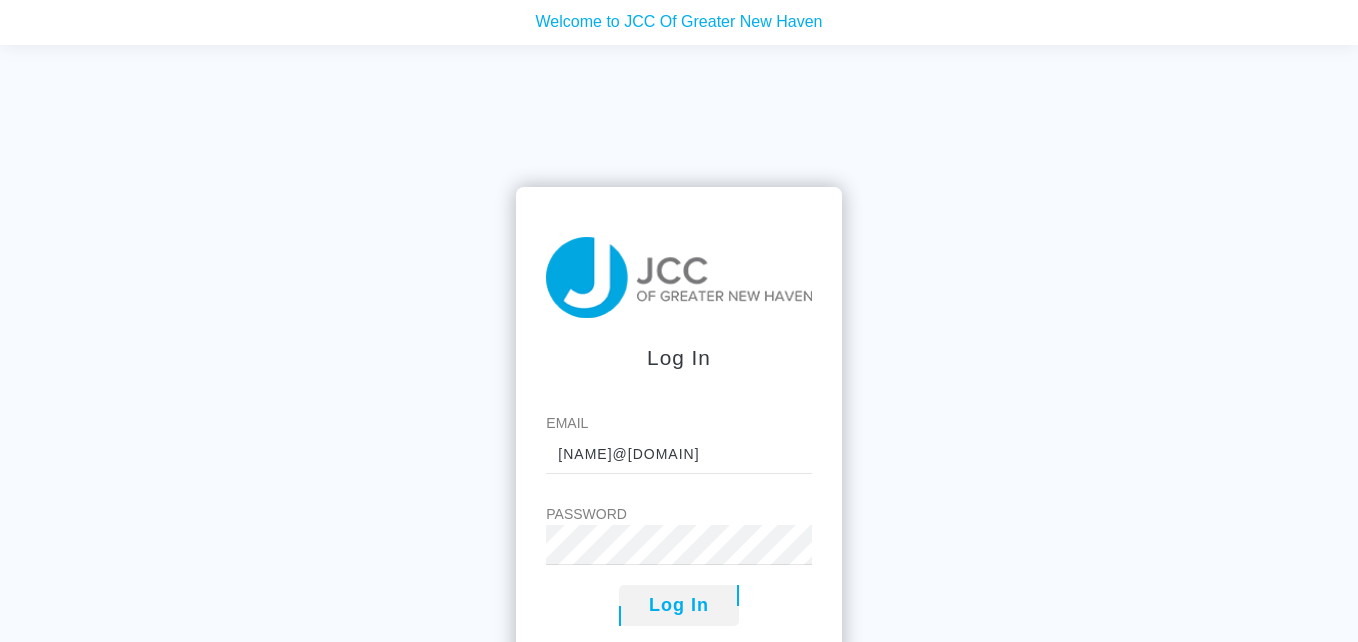 scroll, scrollTop: 0, scrollLeft: 0, axis: both 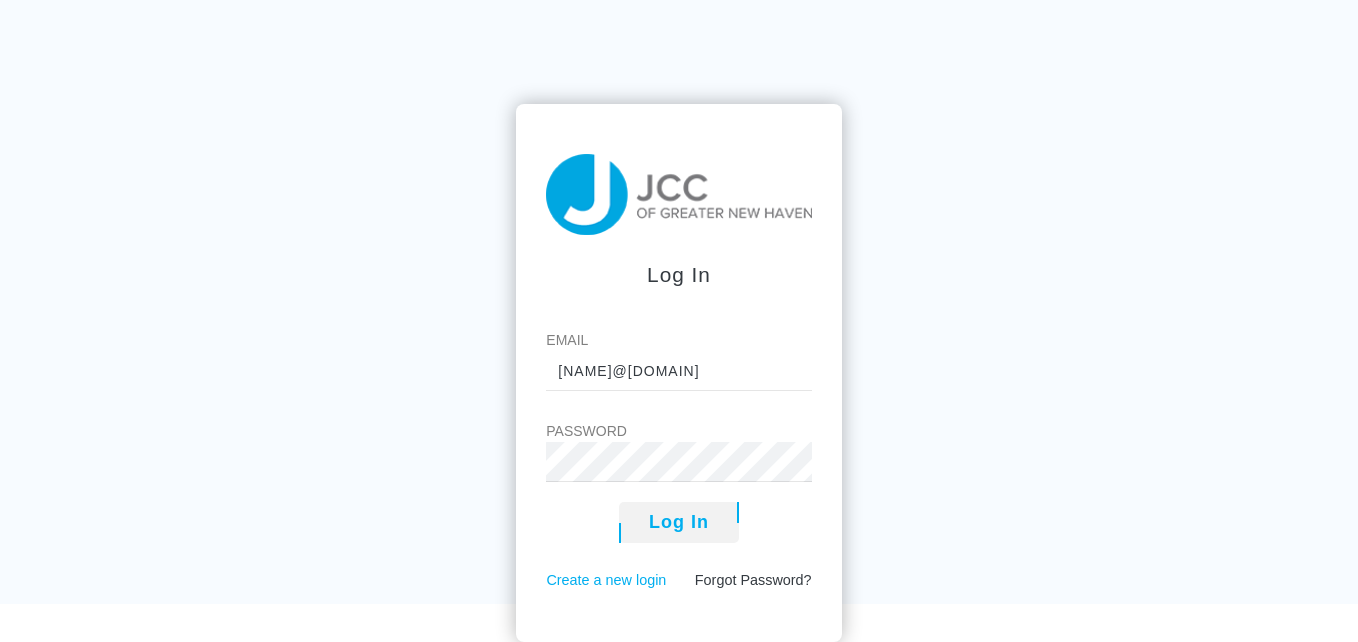 click on "Create a new login" at bounding box center [606, 580] 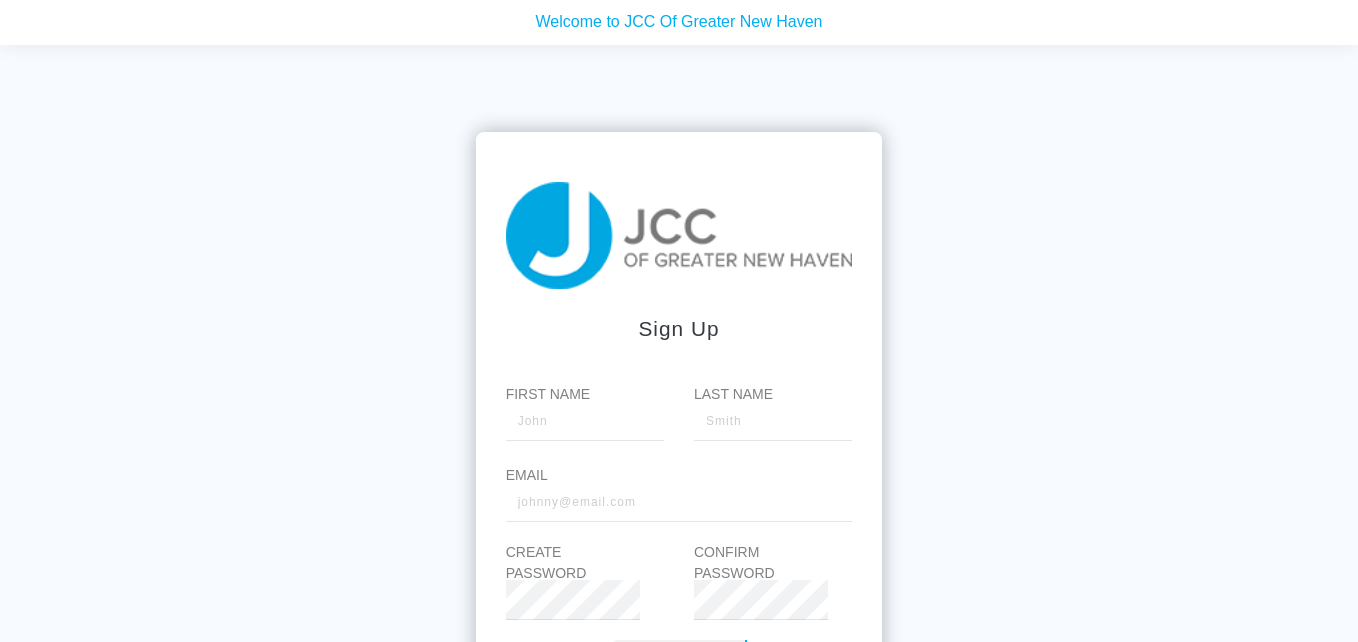 scroll, scrollTop: 0, scrollLeft: 0, axis: both 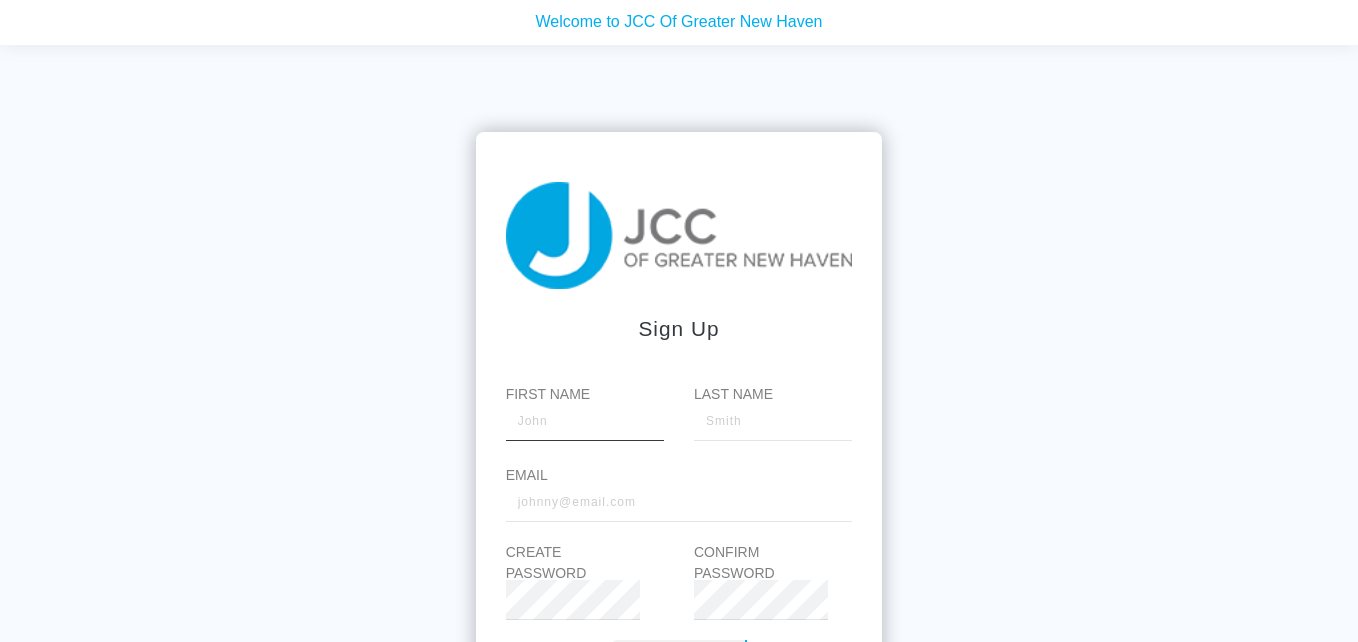 click on "First Name" at bounding box center [585, 421] 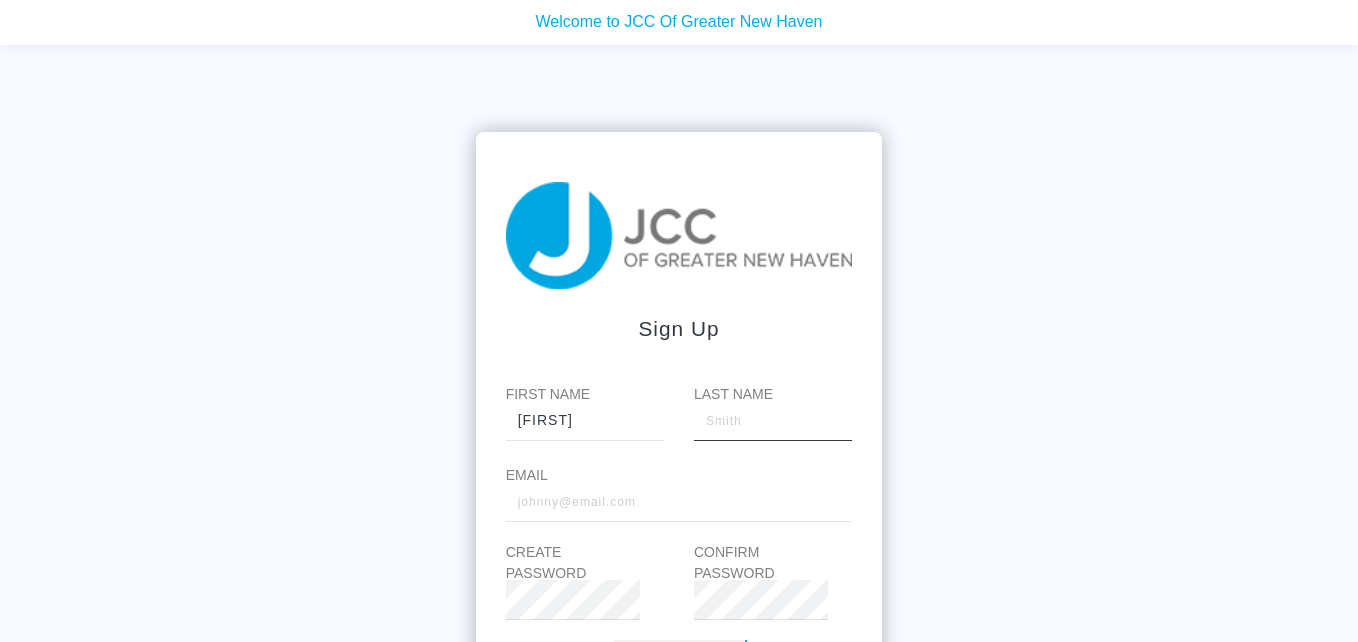 type on "[LAST]" 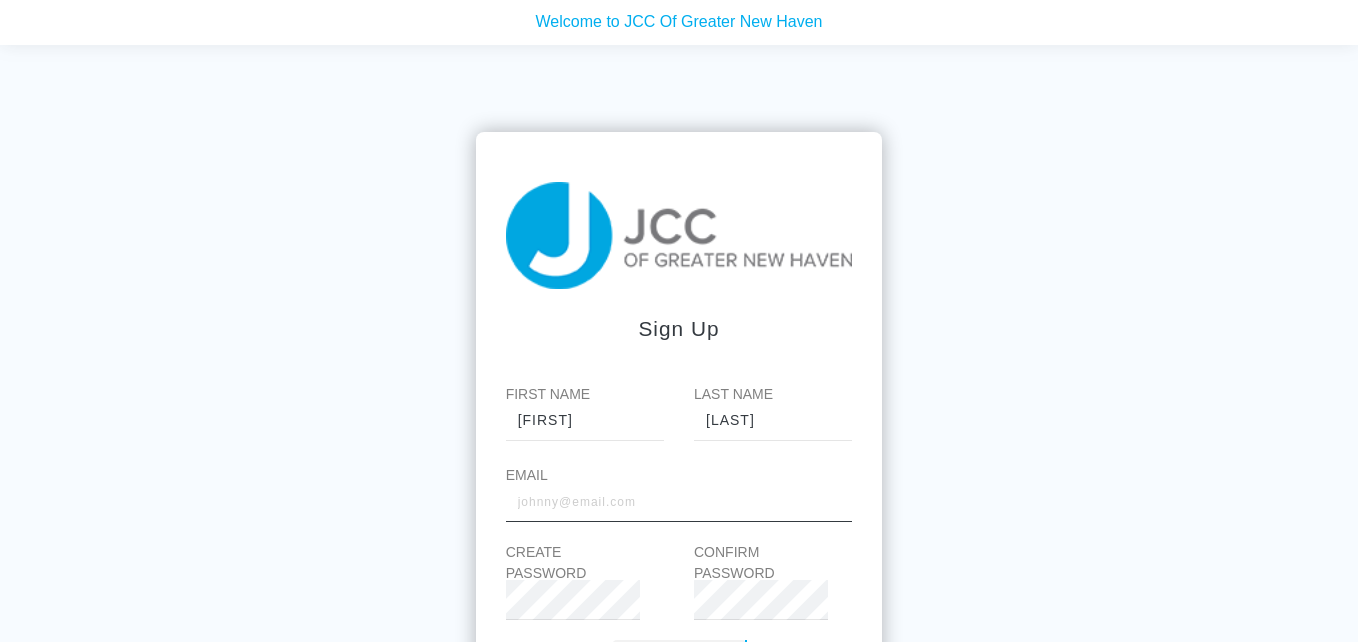 type on "[USERNAME]@[DOMAIN]" 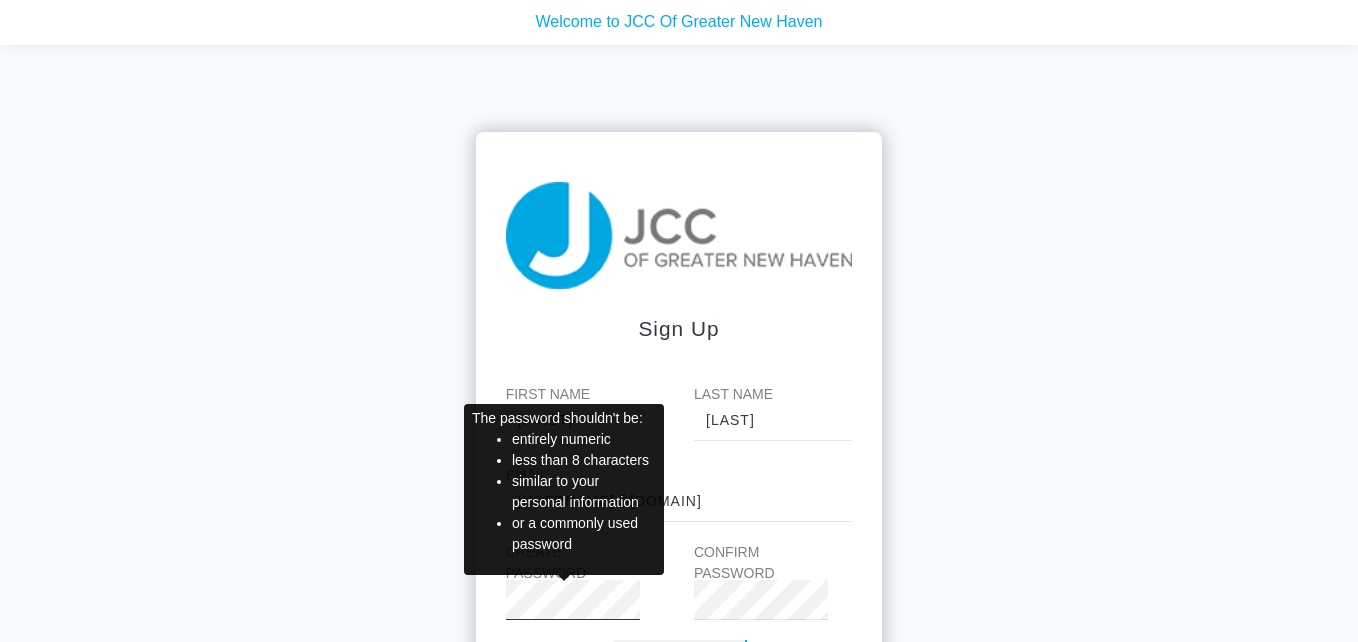 scroll, scrollTop: 0, scrollLeft: 26, axis: horizontal 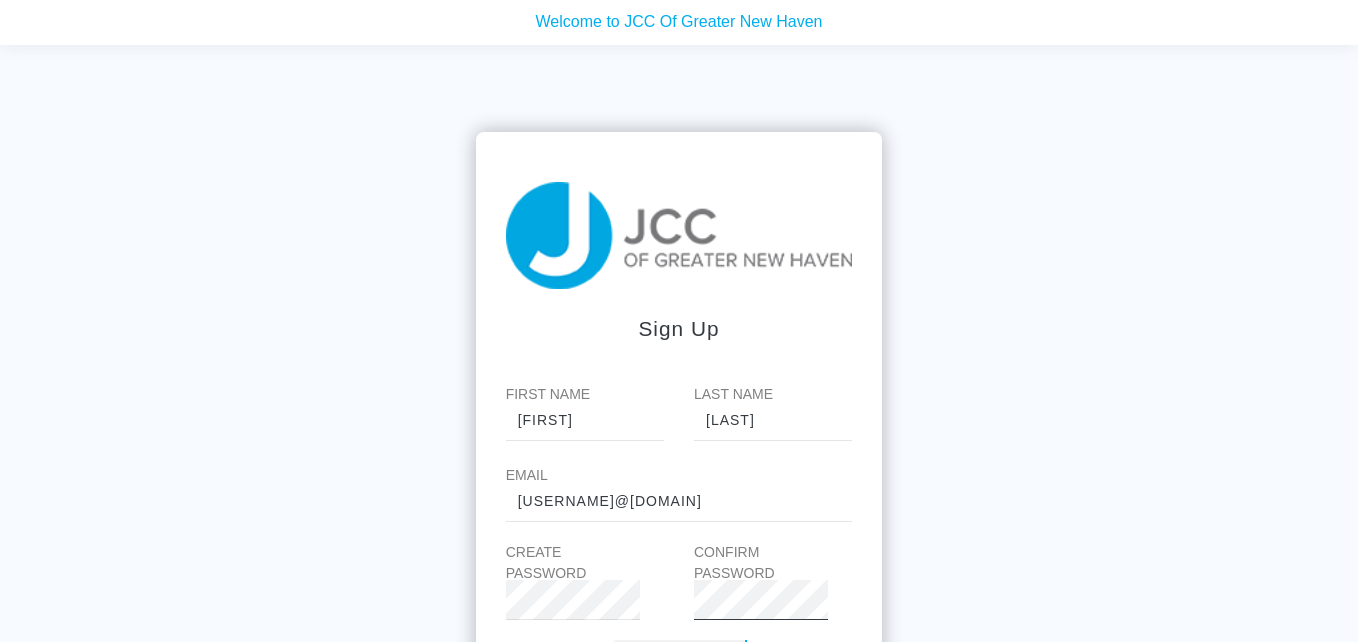 click on "Sign Up" at bounding box center [679, 660] 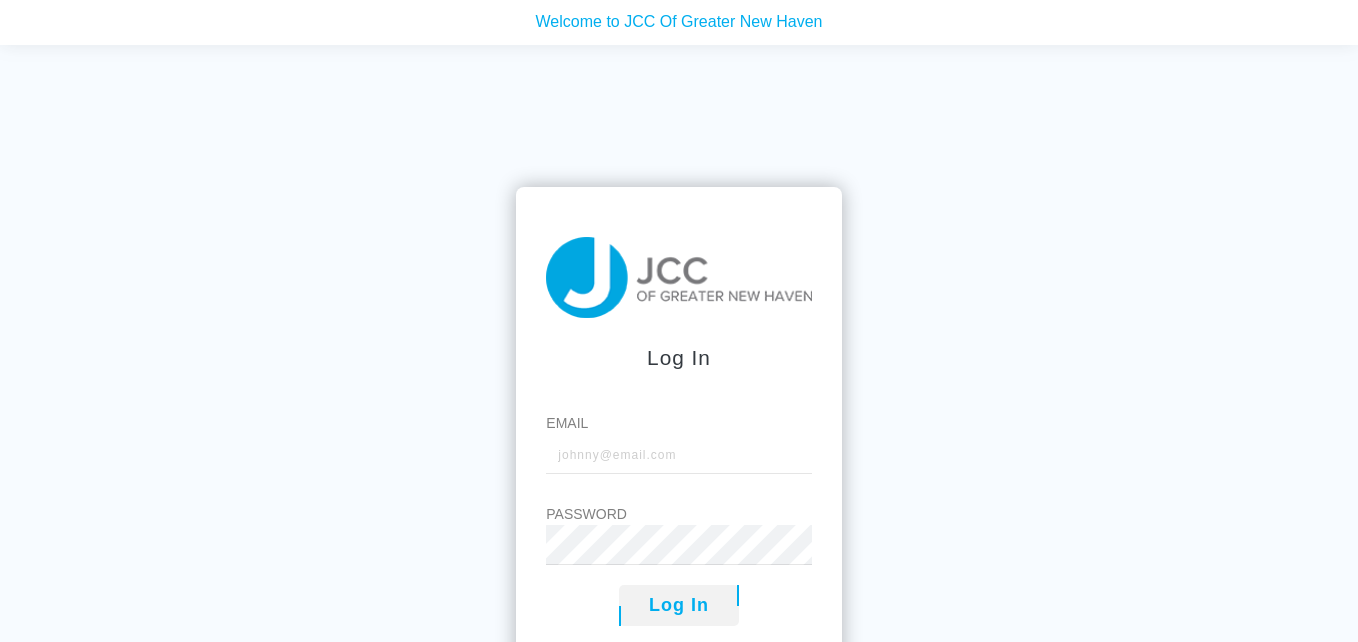 scroll, scrollTop: 0, scrollLeft: 0, axis: both 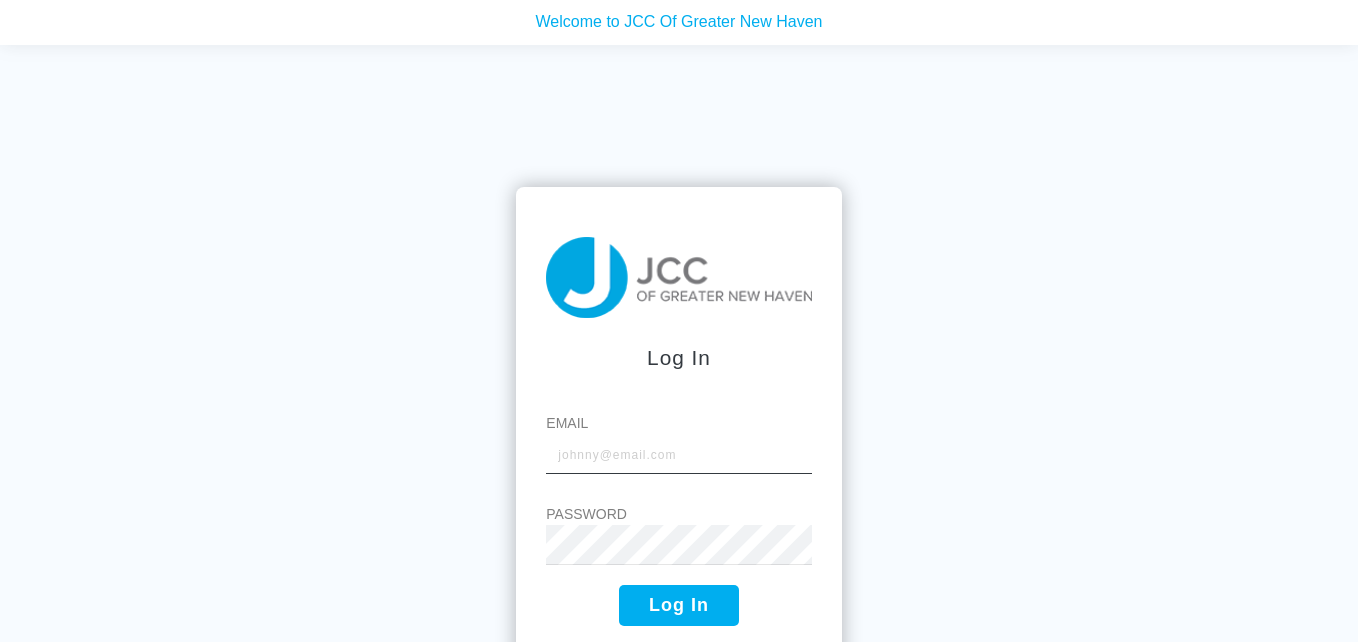 type on "[EMAIL]" 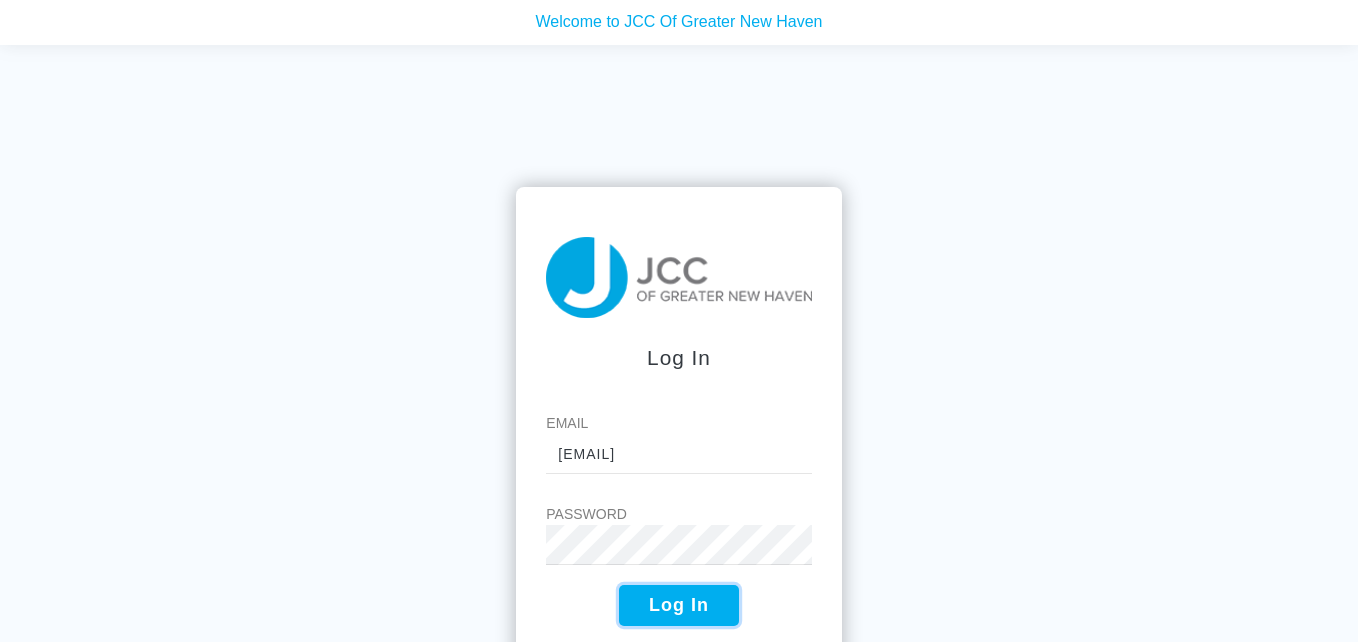click on "Log In" at bounding box center [679, 605] 